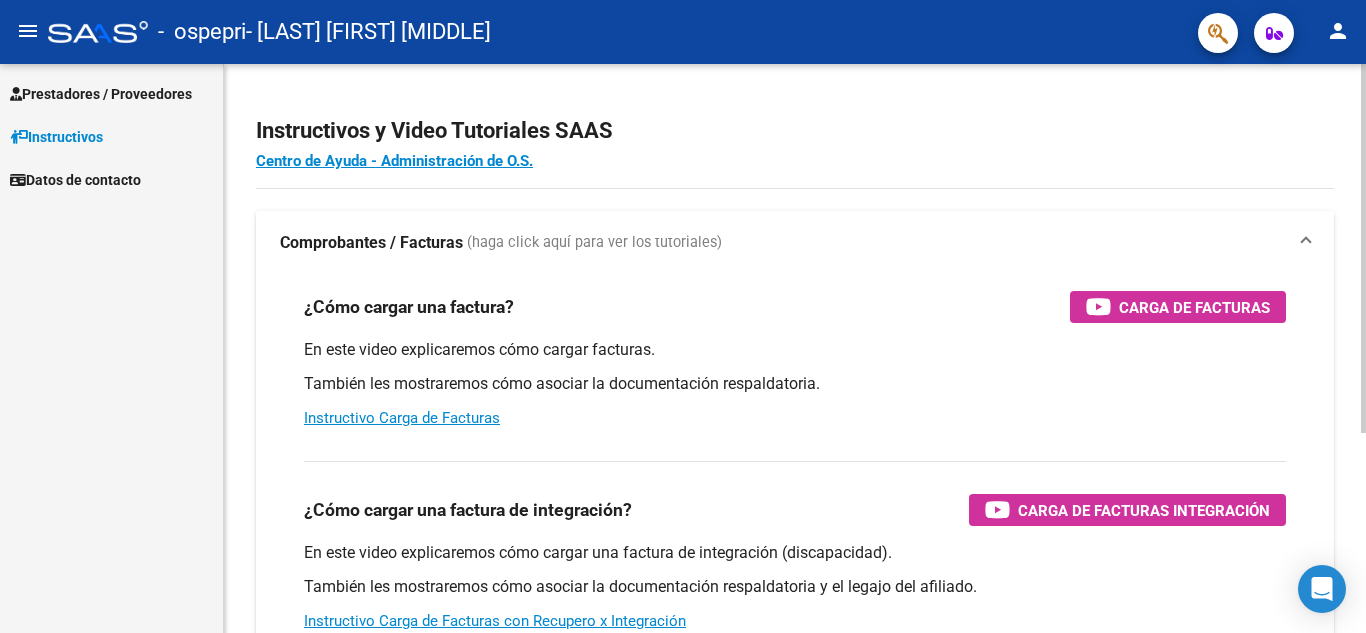 scroll, scrollTop: 0, scrollLeft: 0, axis: both 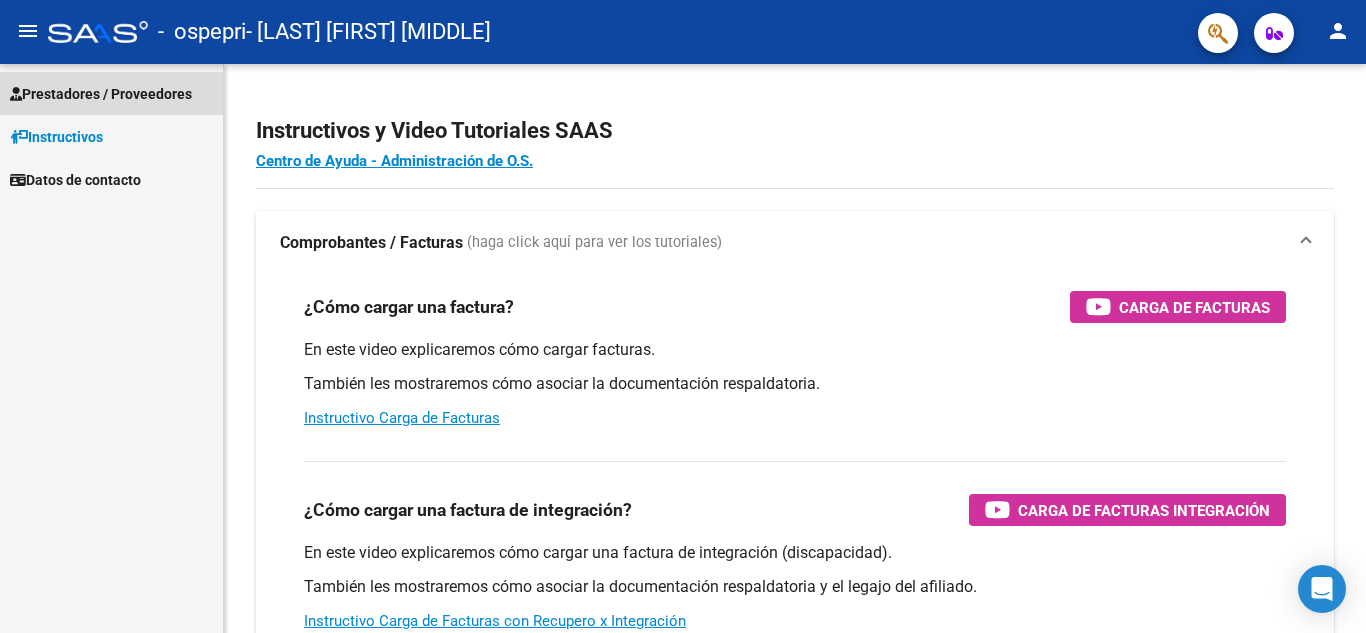click on "Prestadores / Proveedores" at bounding box center [101, 94] 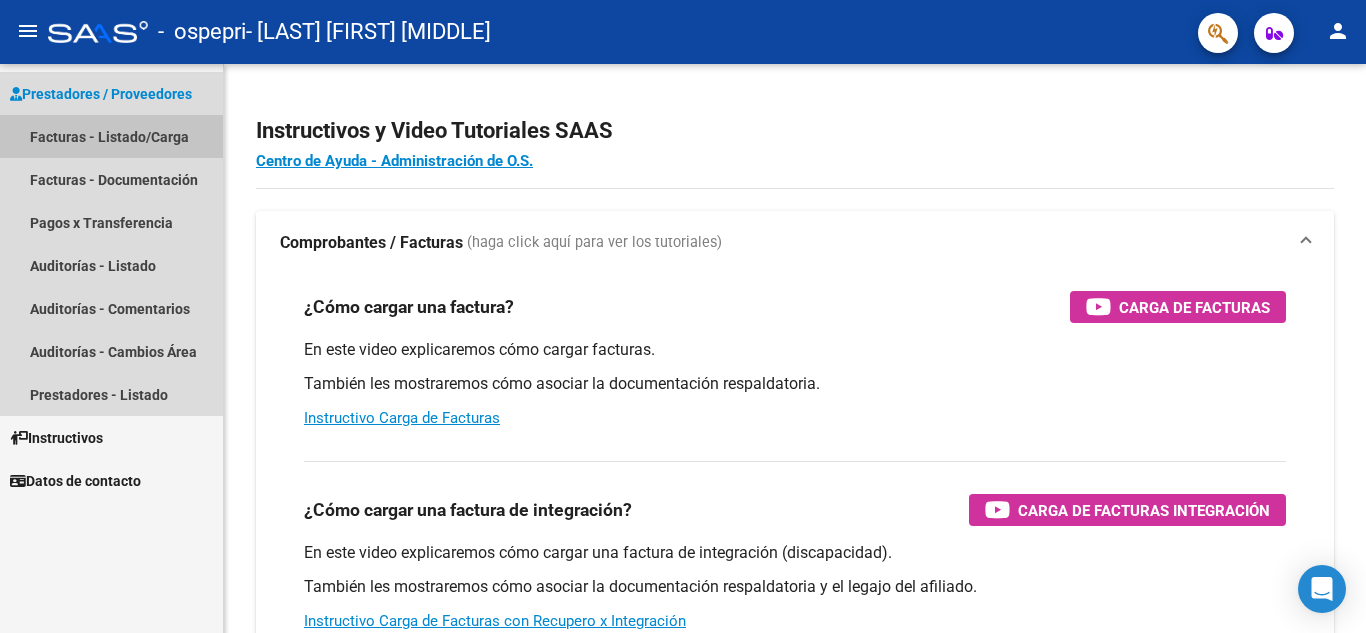 click on "Facturas - Listado/Carga" at bounding box center [111, 136] 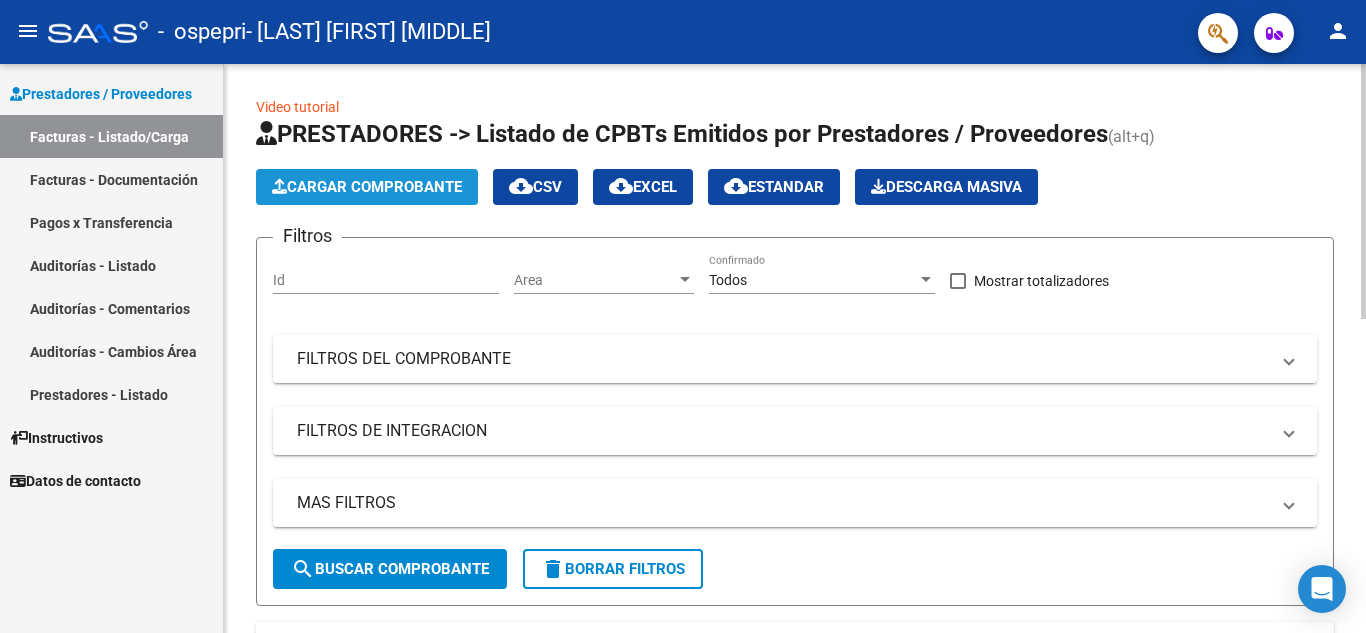 click on "Cargar Comprobante" 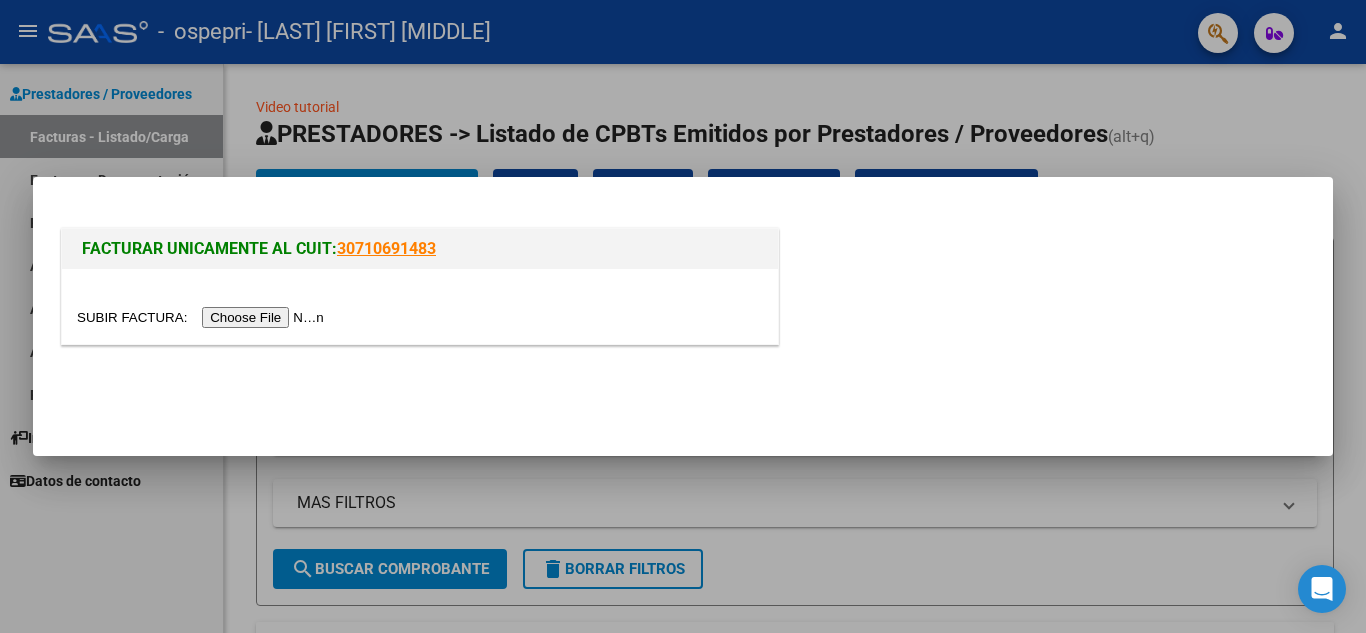click at bounding box center (203, 317) 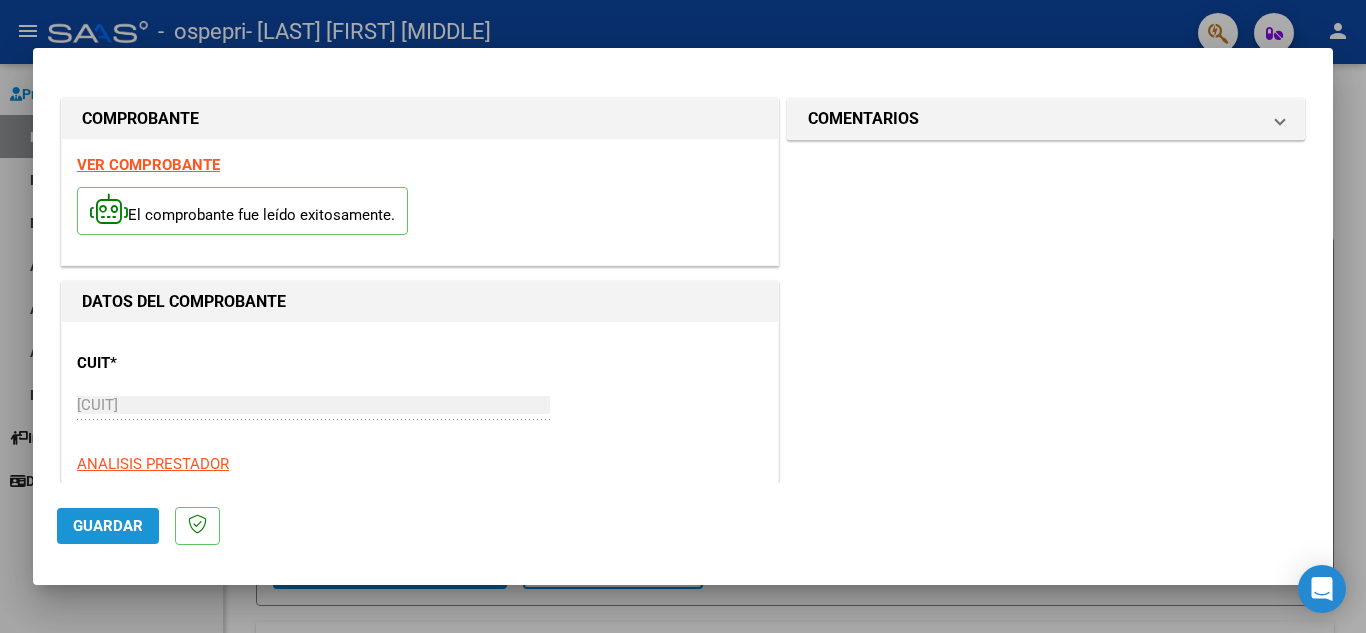click on "Guardar" 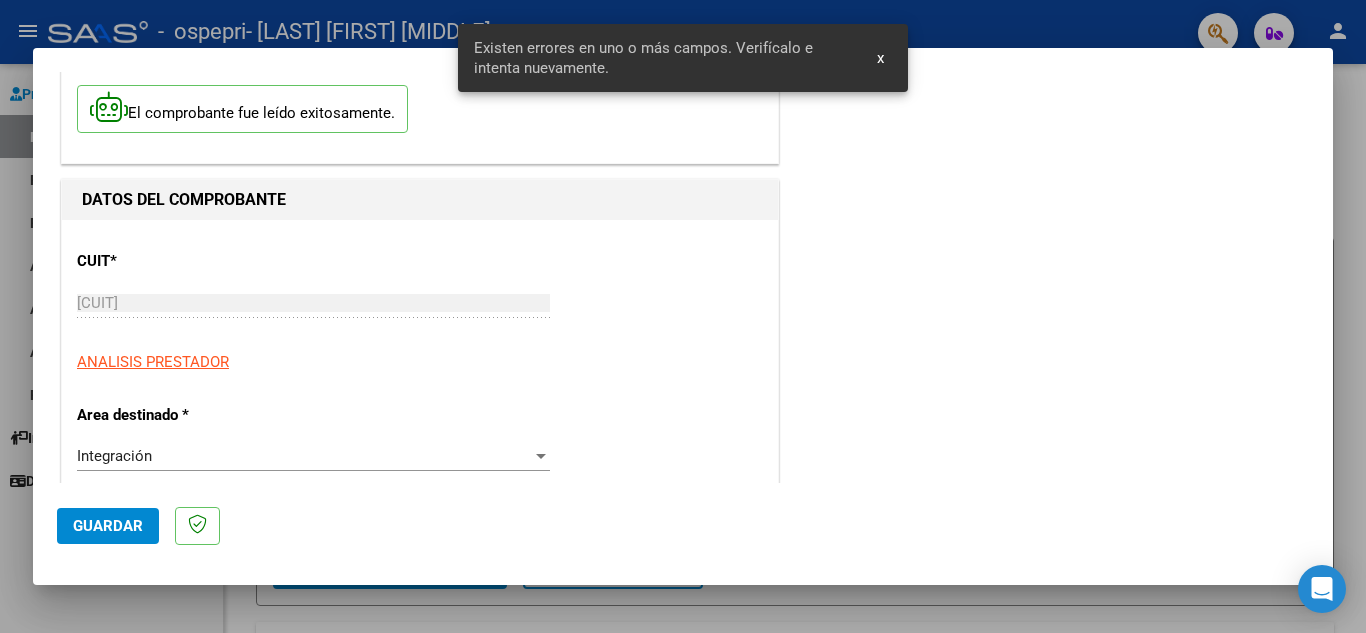 scroll, scrollTop: 453, scrollLeft: 0, axis: vertical 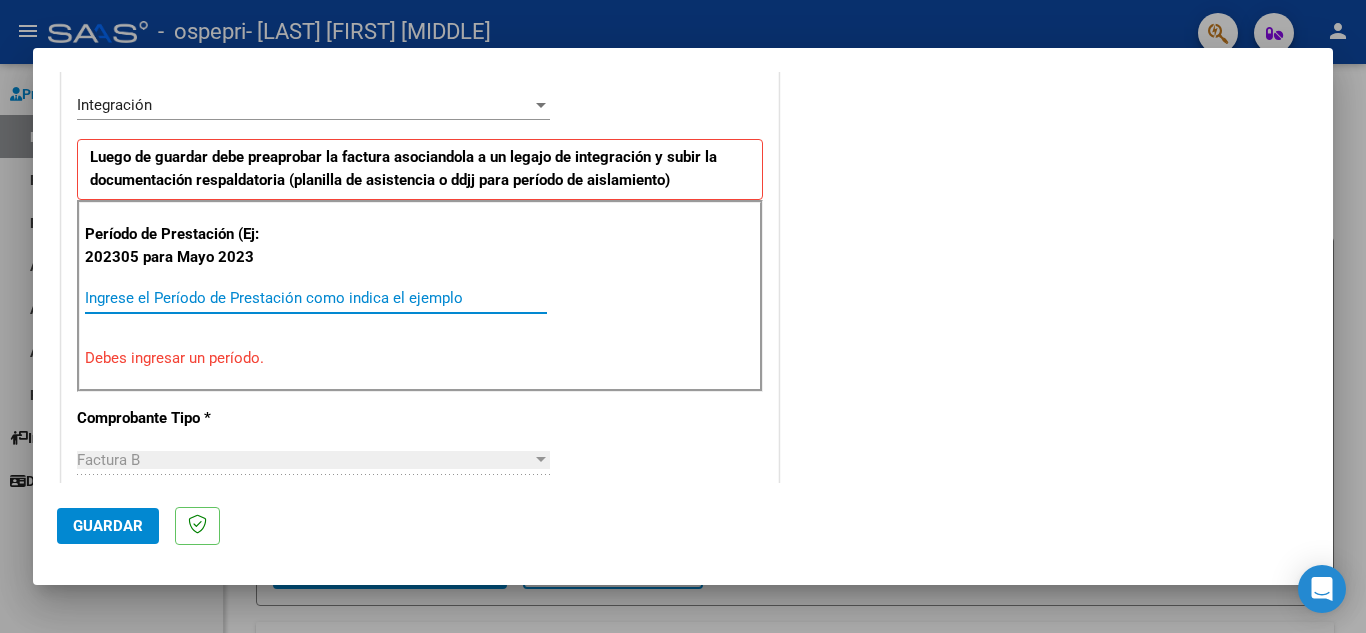 click on "Ingrese el Período de Prestación como indica el ejemplo" at bounding box center [316, 298] 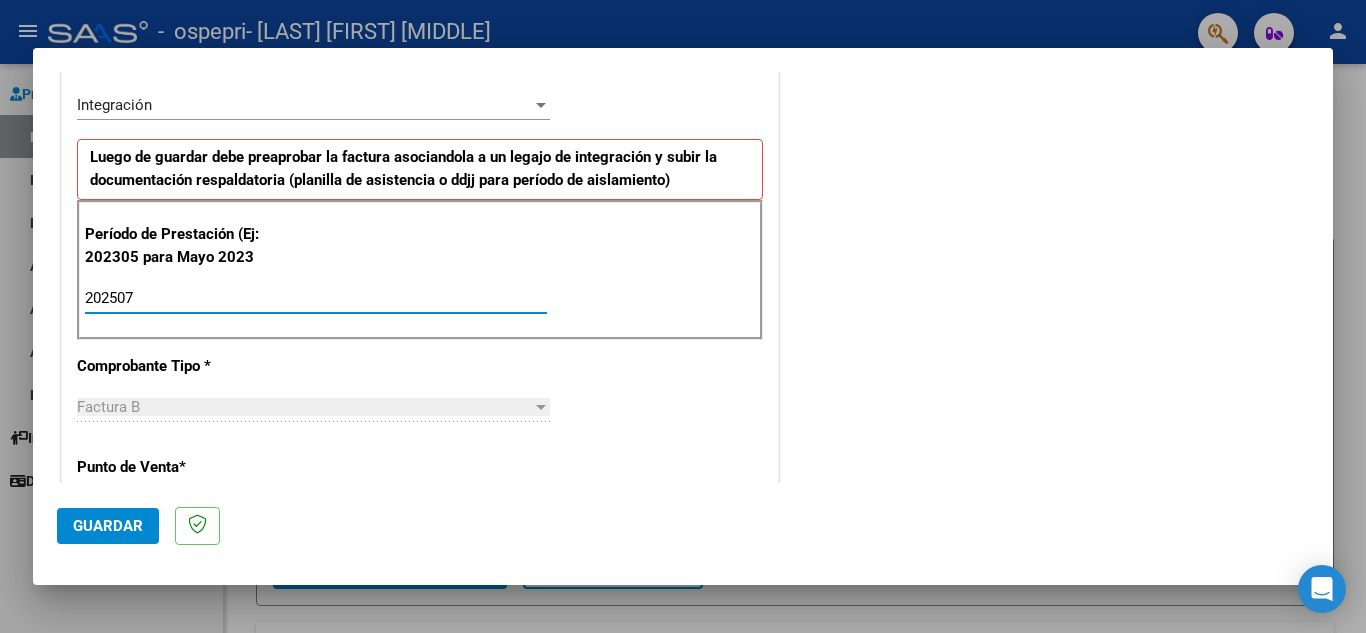 type on "202507" 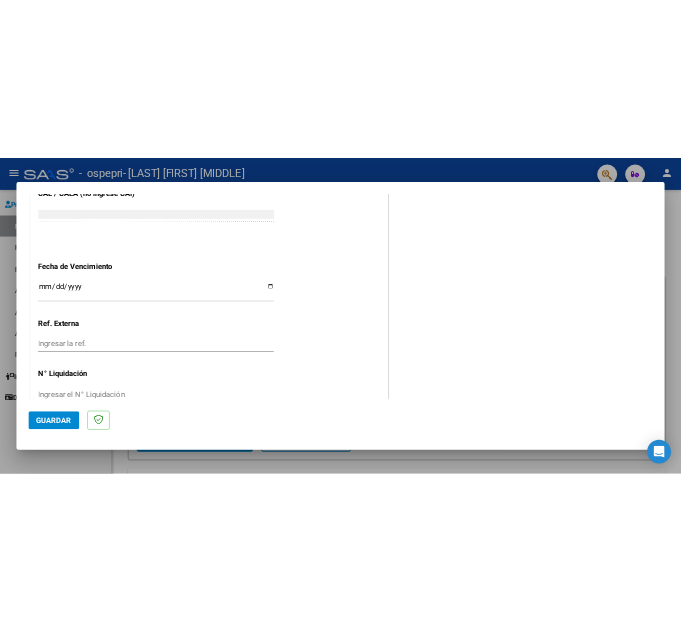 scroll, scrollTop: 1311, scrollLeft: 0, axis: vertical 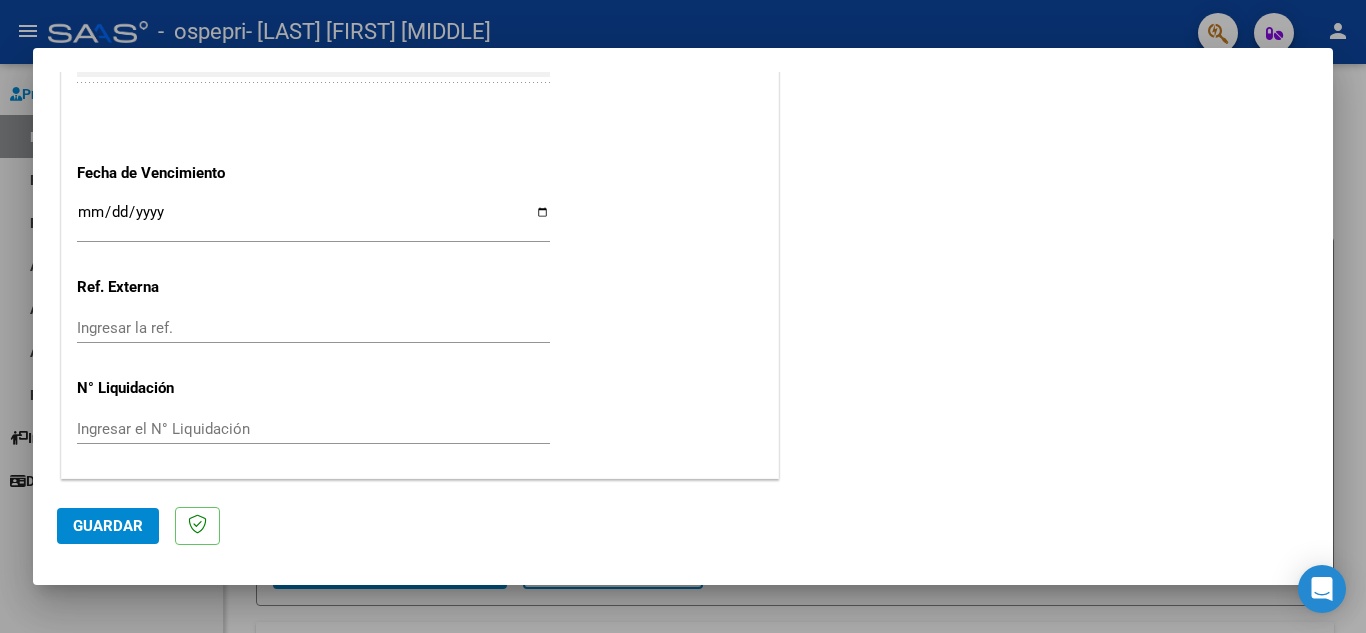 click on "Ingresar el N° Liquidación" at bounding box center (313, 429) 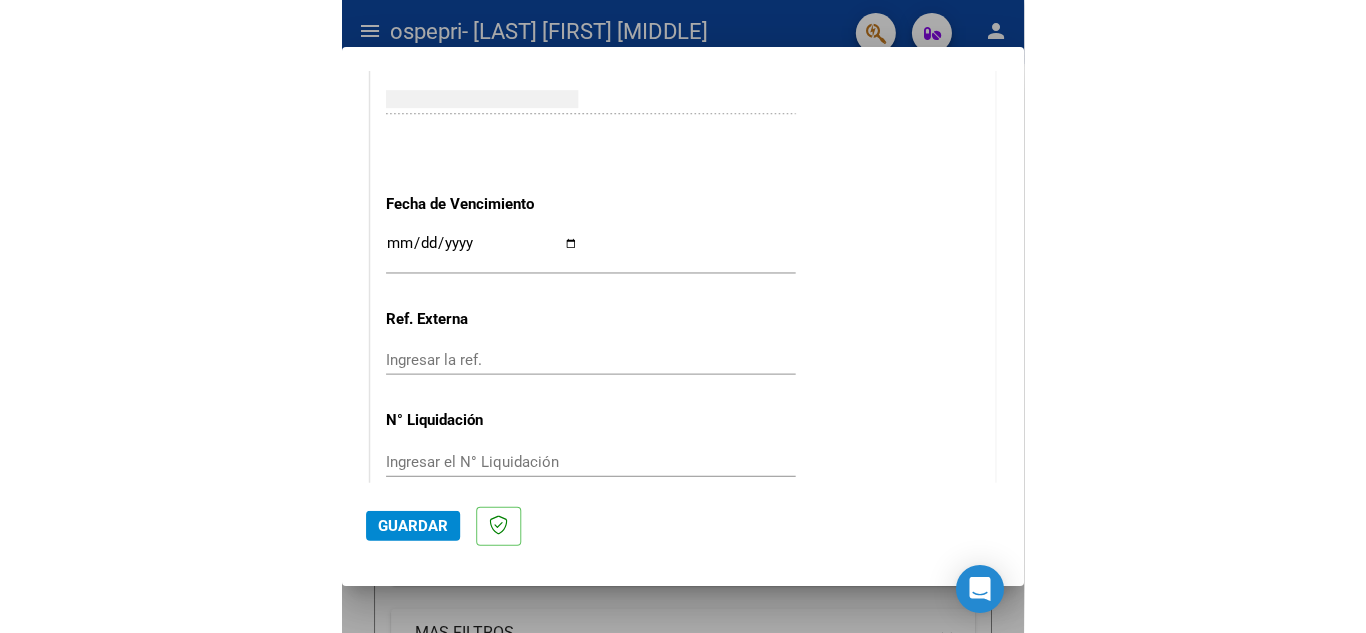 scroll, scrollTop: 1371, scrollLeft: 0, axis: vertical 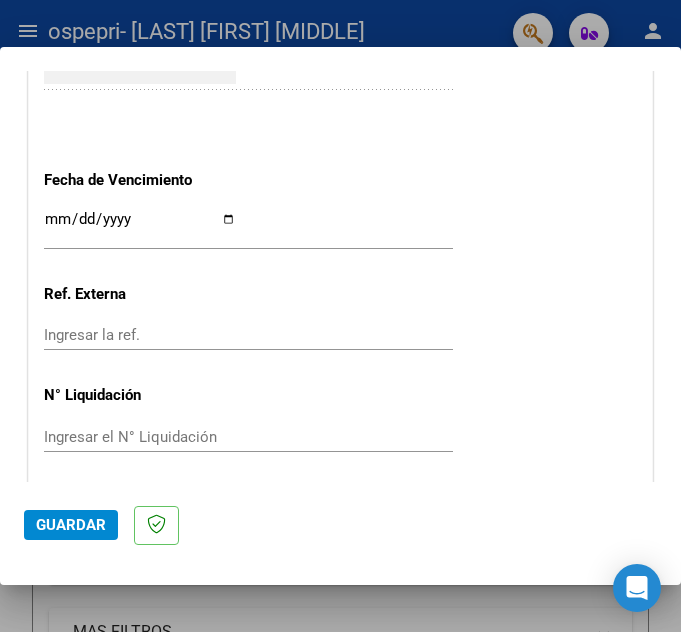 click on "Ingresar la fecha" at bounding box center (140, 227) 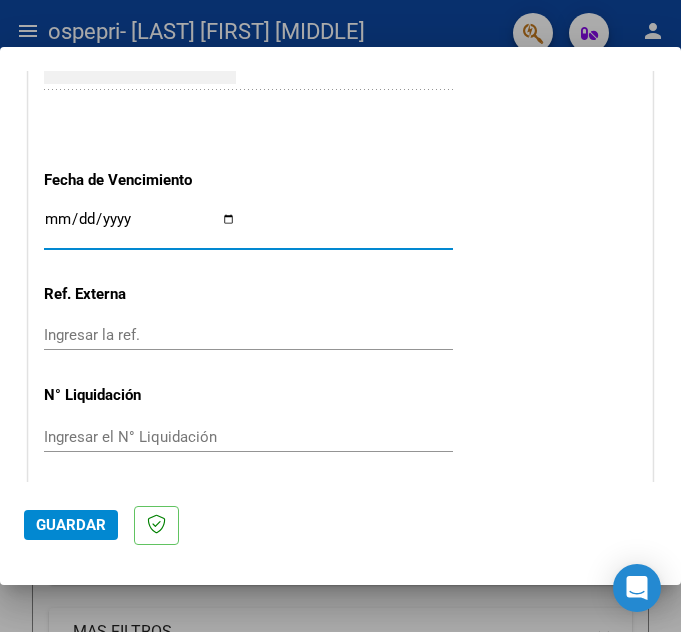 type on "2025-08-13" 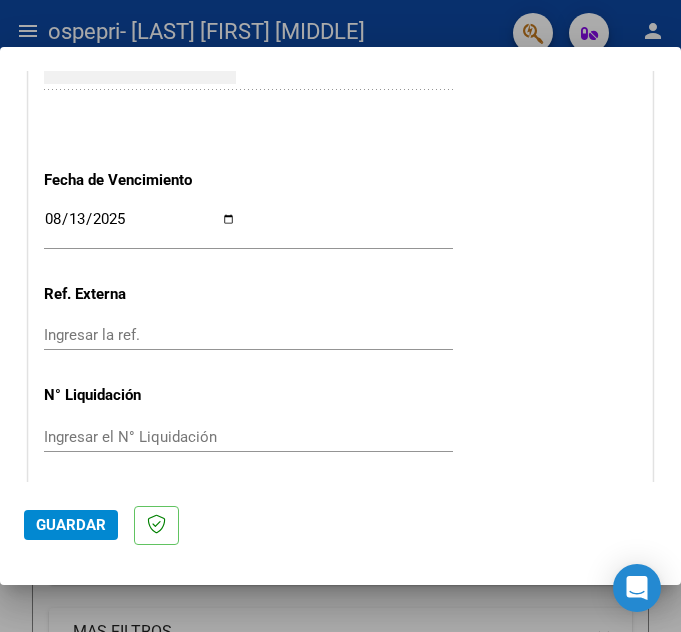 click on "Ingresar el N° Liquidación" at bounding box center (140, 437) 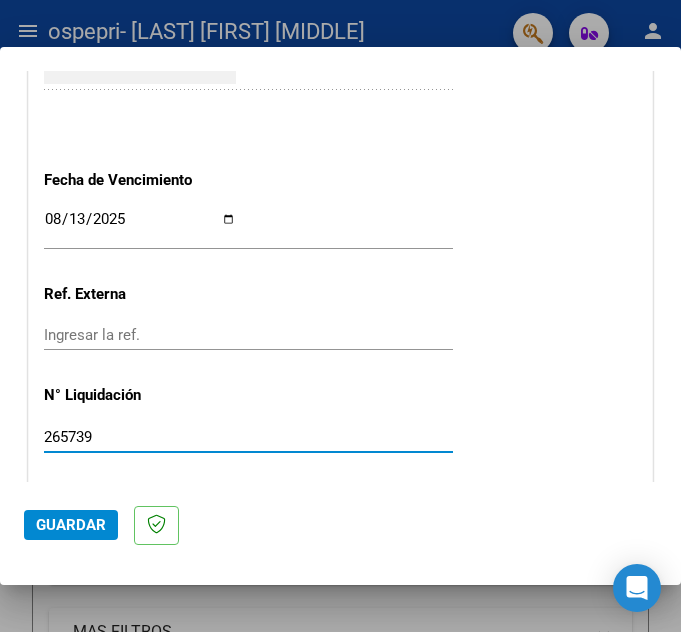 type on "265739" 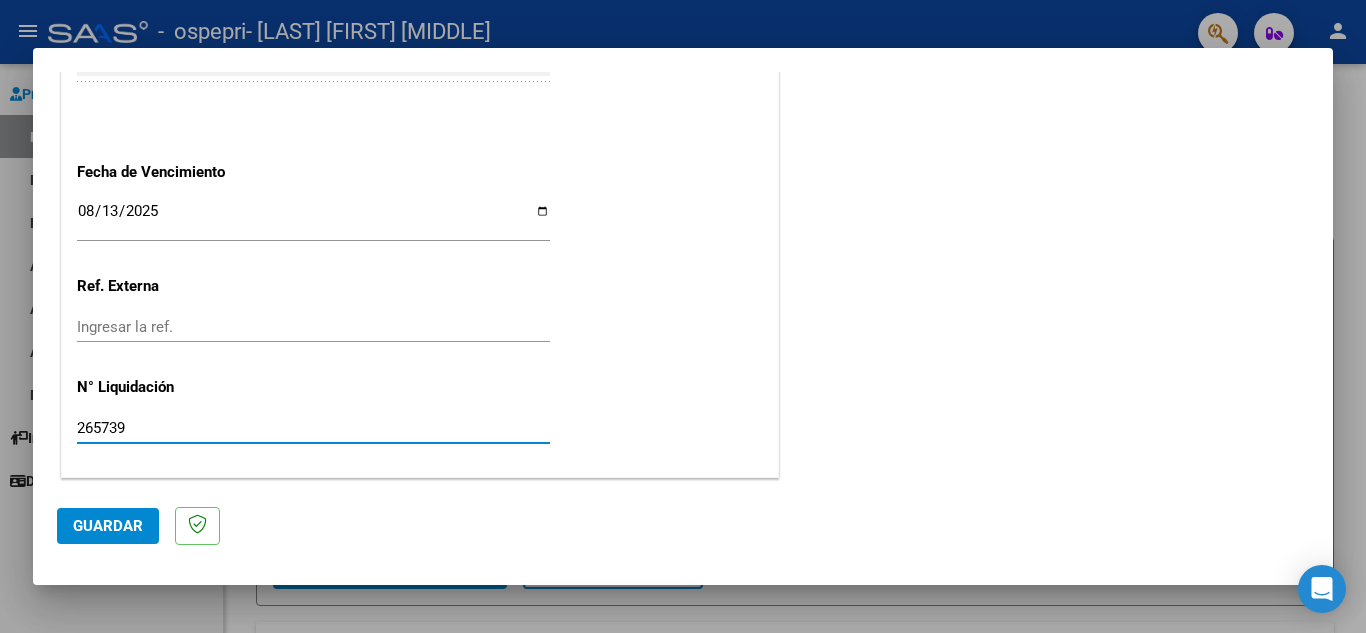 scroll, scrollTop: 1312, scrollLeft: 0, axis: vertical 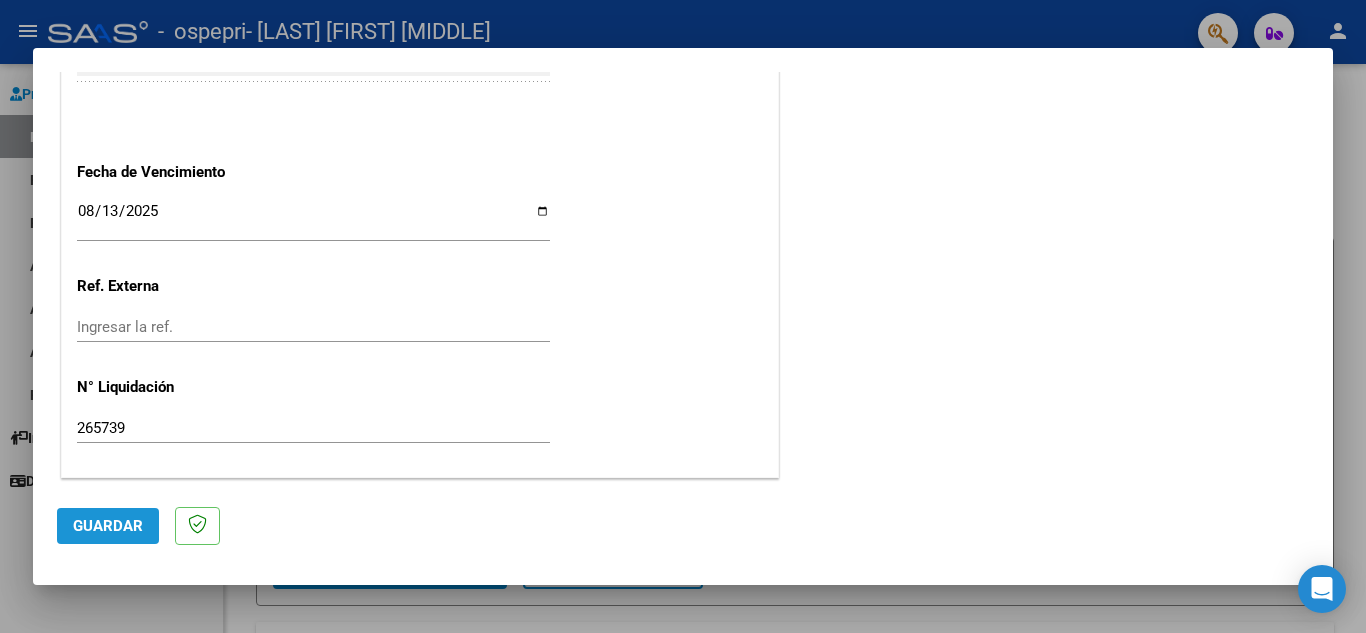 click on "Guardar" 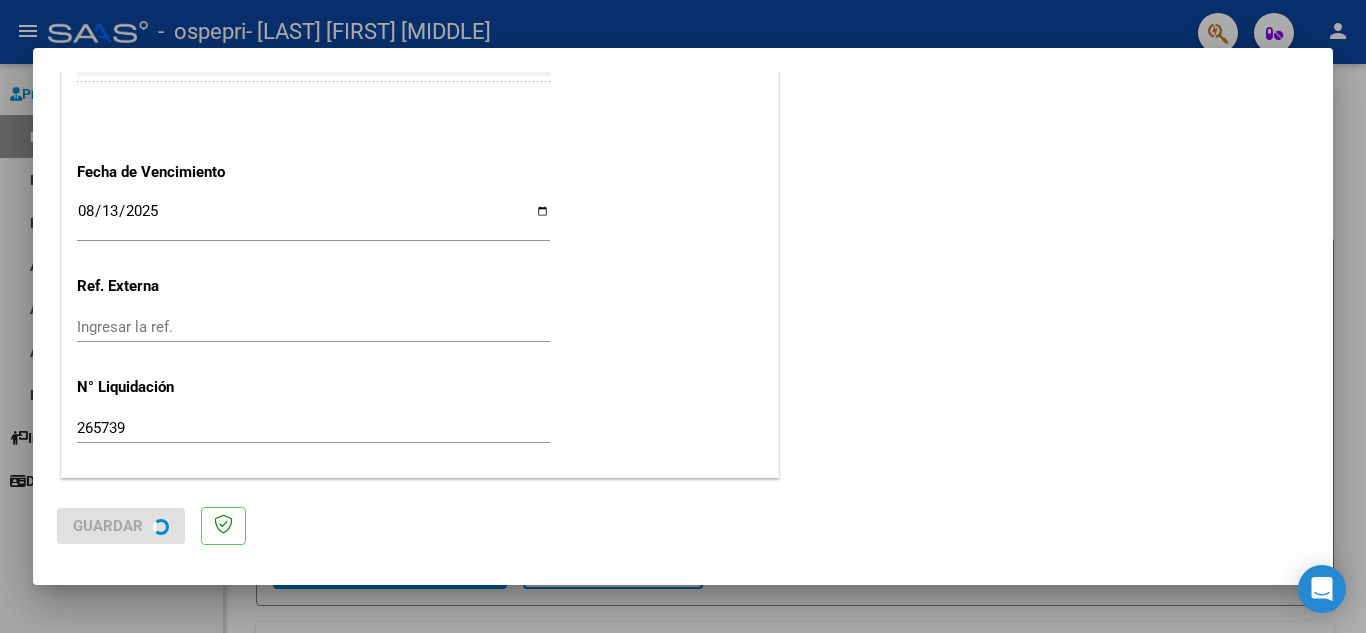 scroll, scrollTop: 0, scrollLeft: 0, axis: both 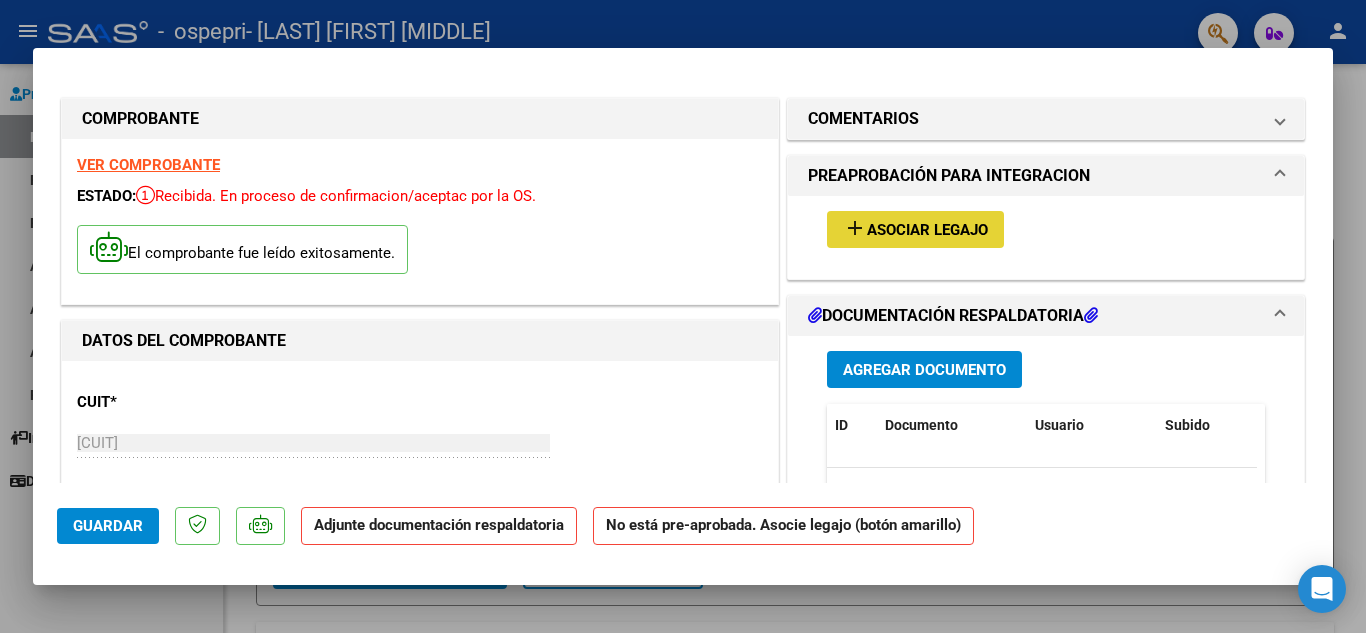 click on "Asociar Legajo" at bounding box center [927, 230] 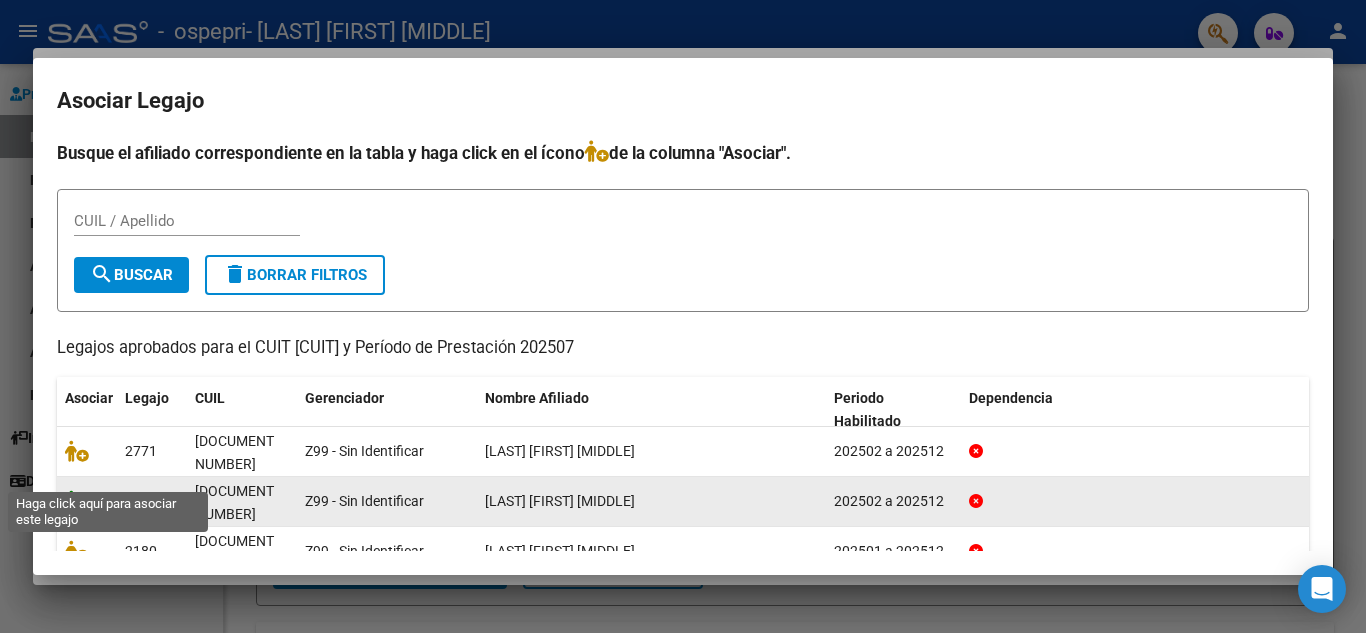 click 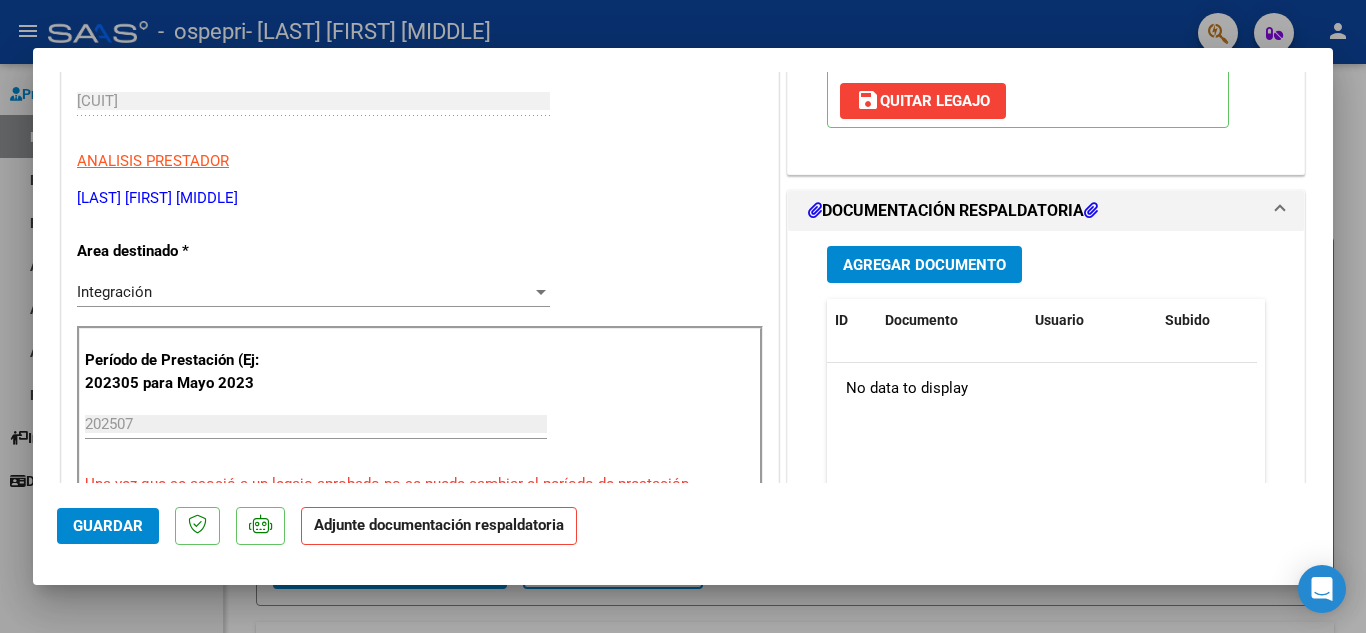 scroll, scrollTop: 352, scrollLeft: 0, axis: vertical 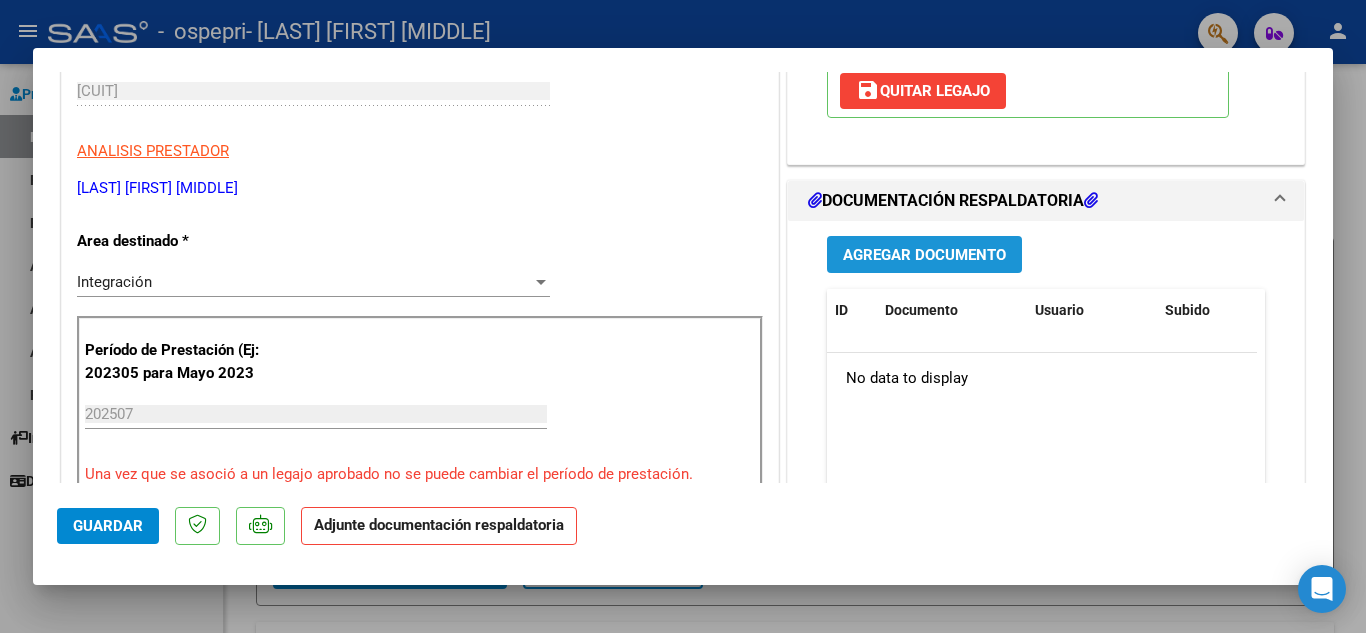 click on "Agregar Documento" at bounding box center (924, 255) 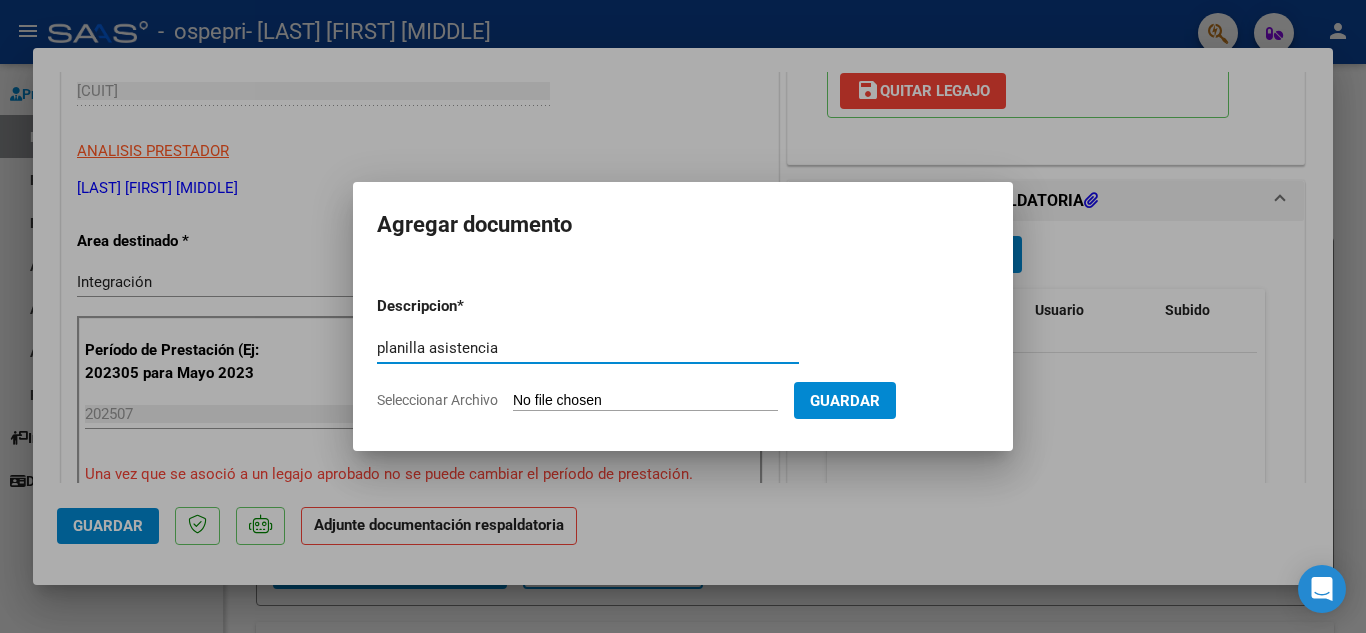 type on "planilla asistencia" 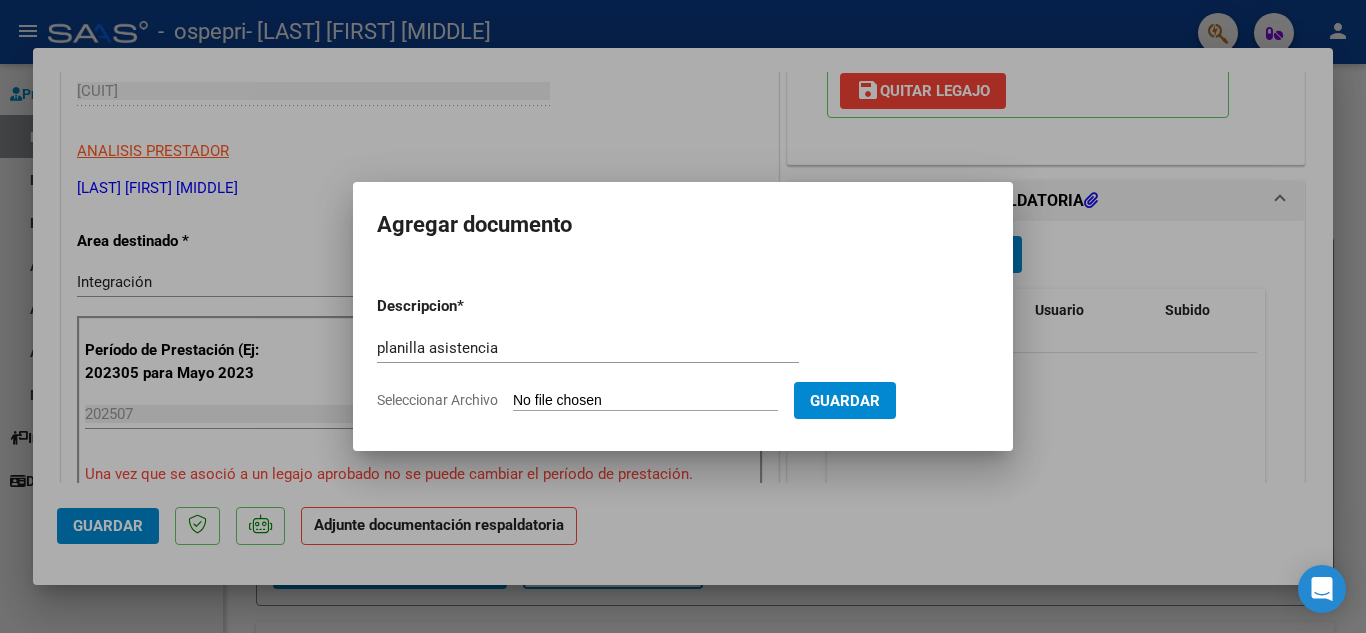 click on "Seleccionar Archivo" at bounding box center [645, 401] 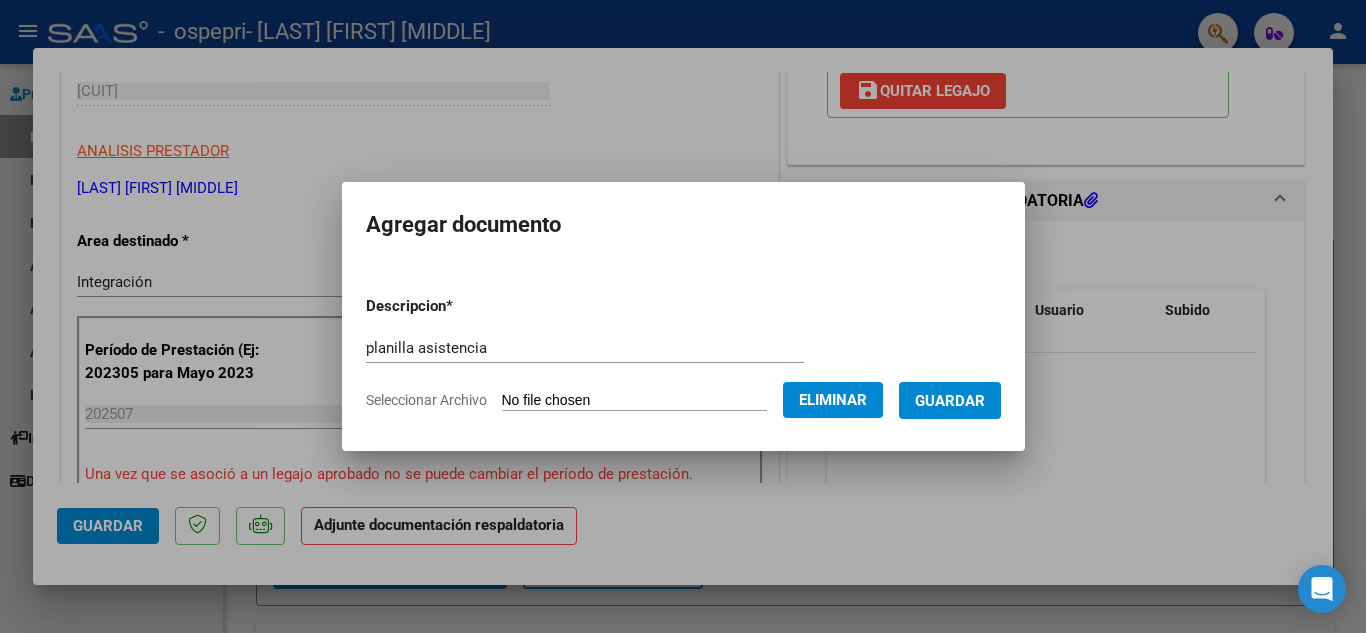 click on "Guardar" at bounding box center (950, 401) 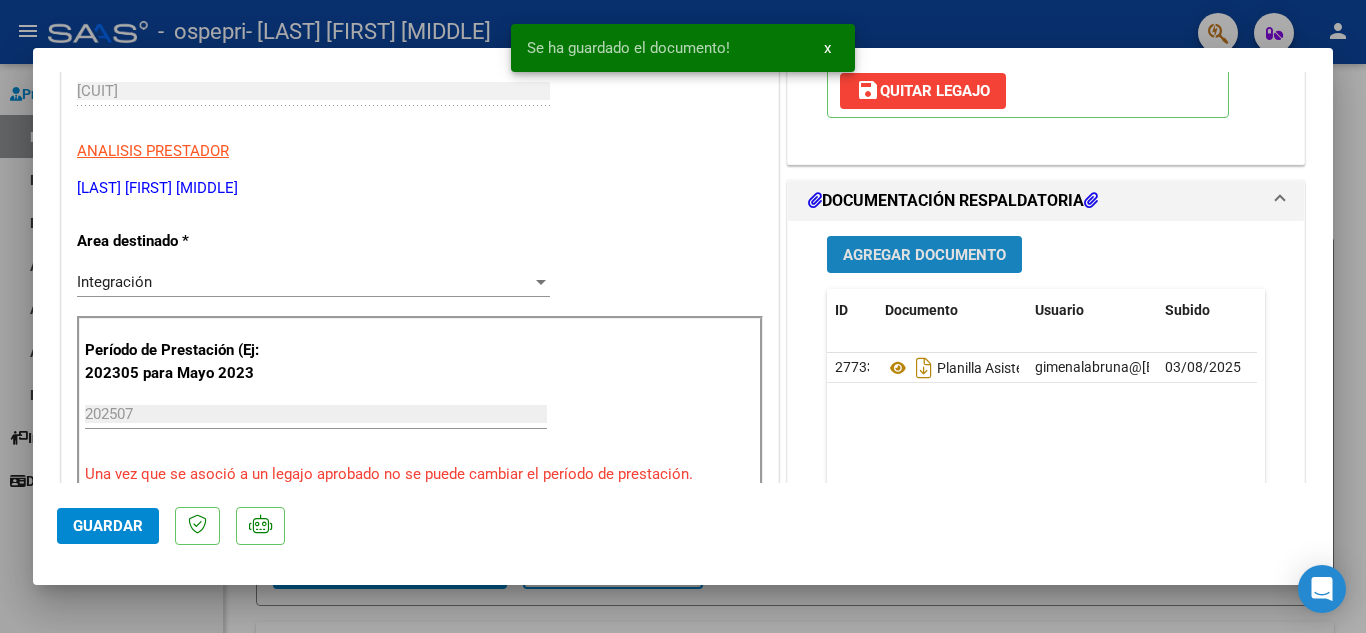 click on "Agregar Documento" at bounding box center (924, 255) 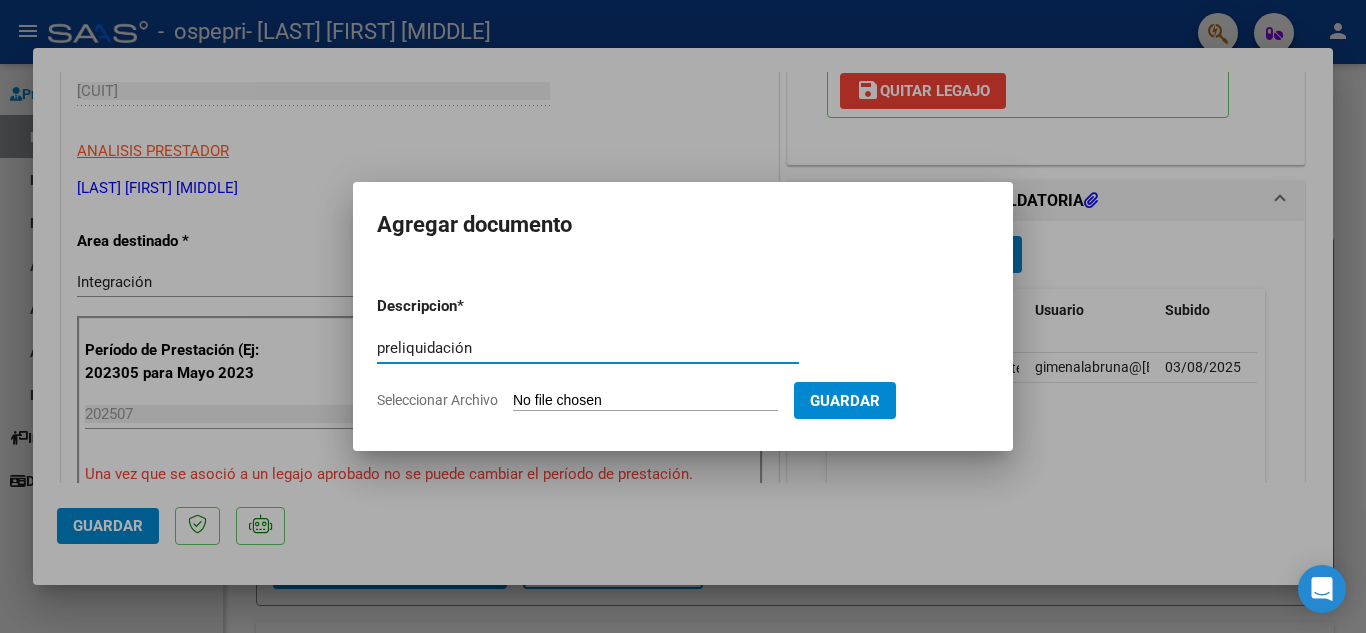 type on "preliquidación" 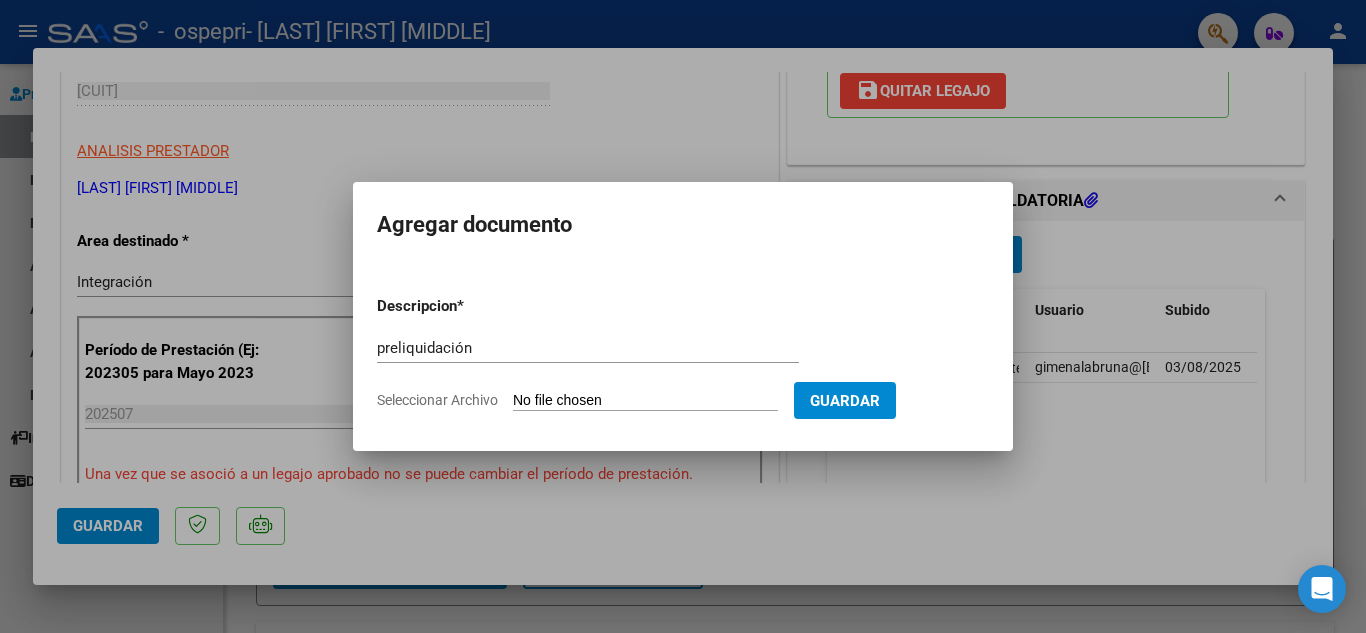 click on "Seleccionar Archivo" at bounding box center (645, 401) 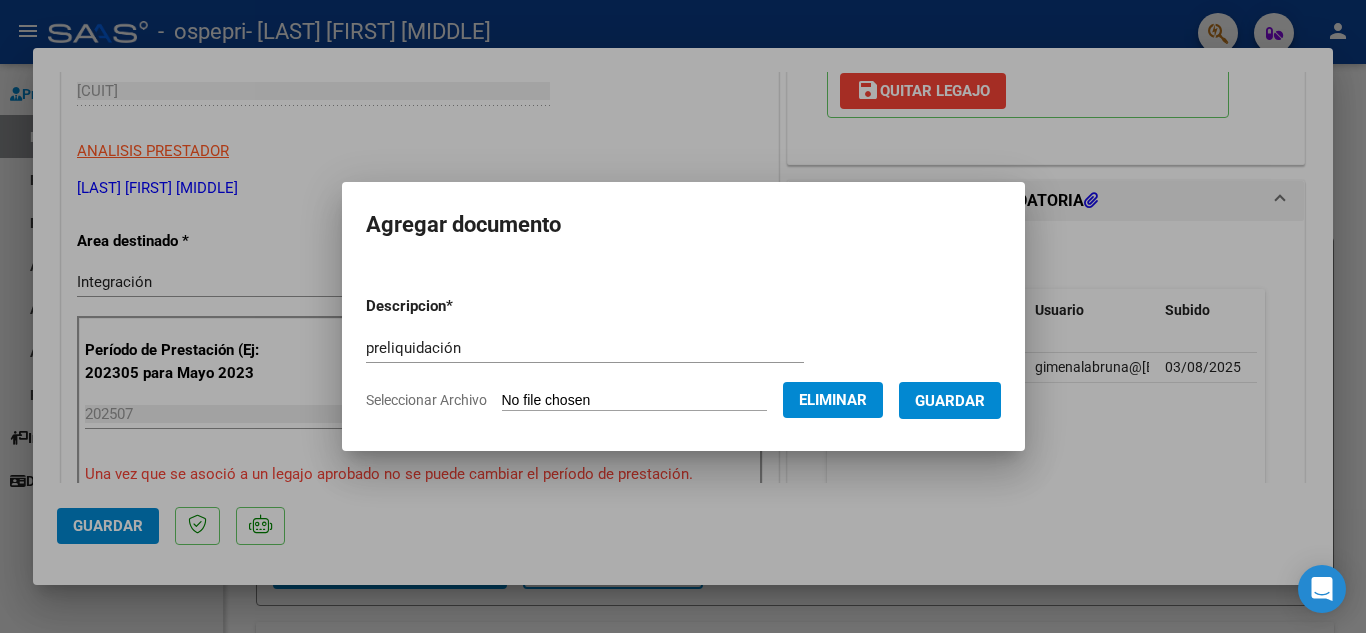 click on "Guardar" at bounding box center [950, 401] 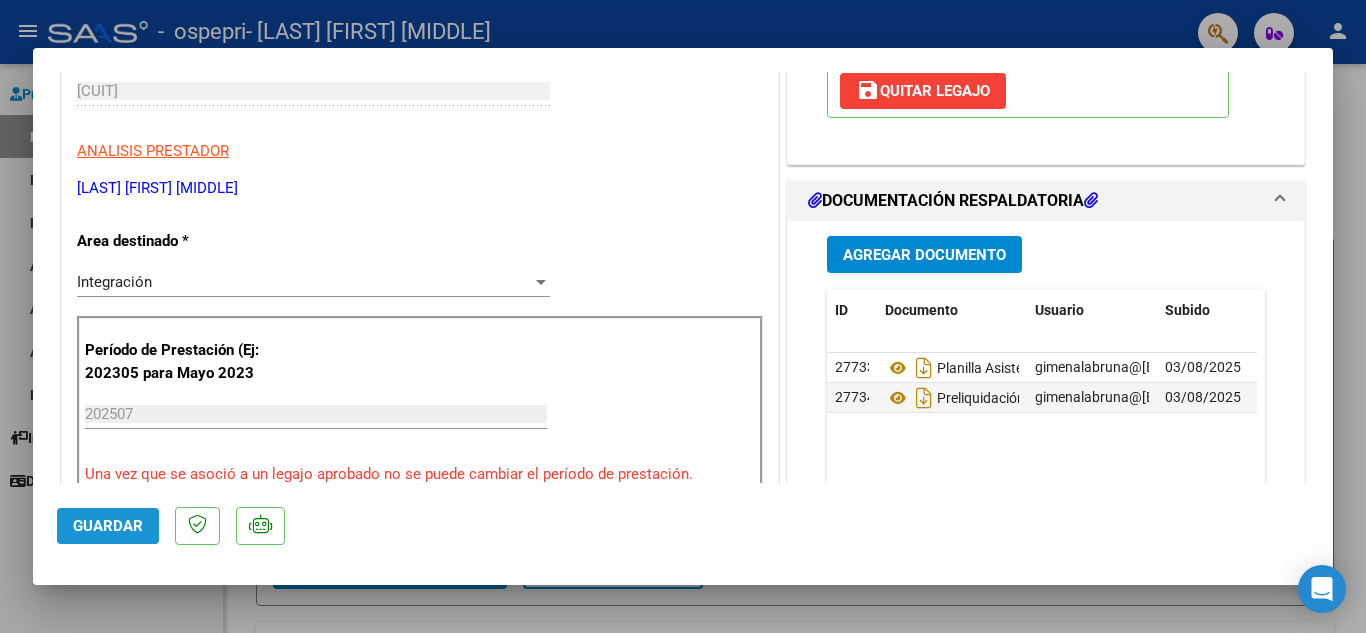 click on "Guardar" 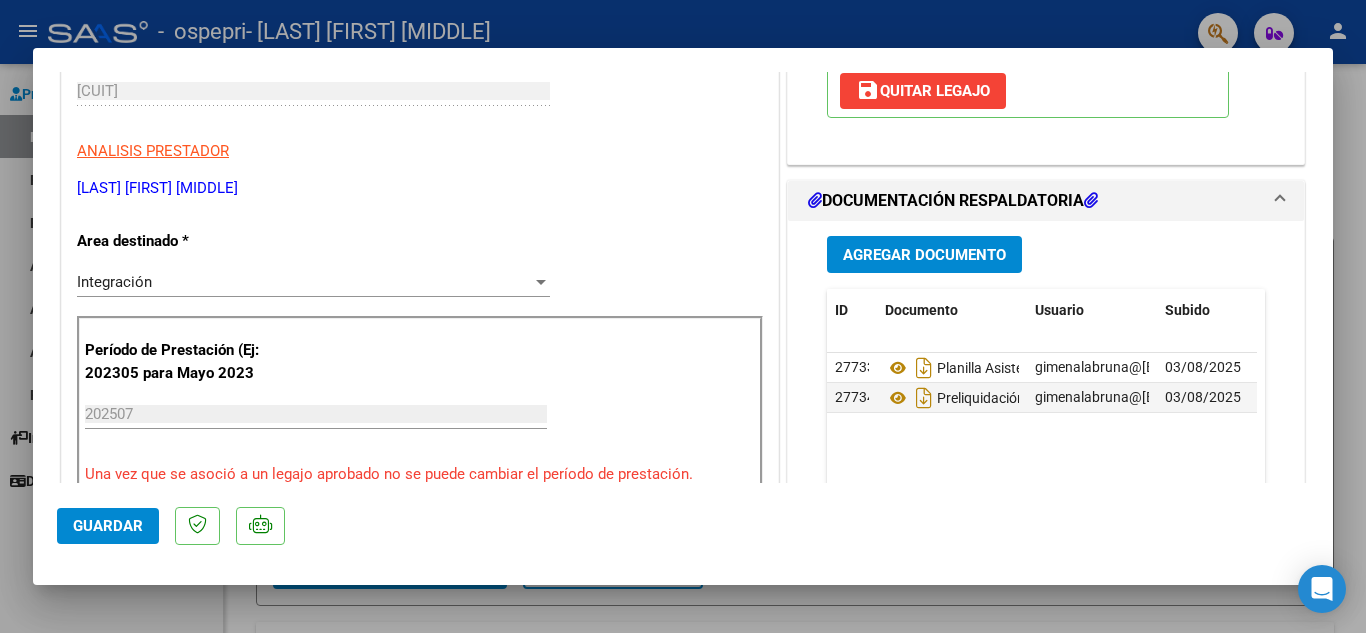 click on "Guardar" 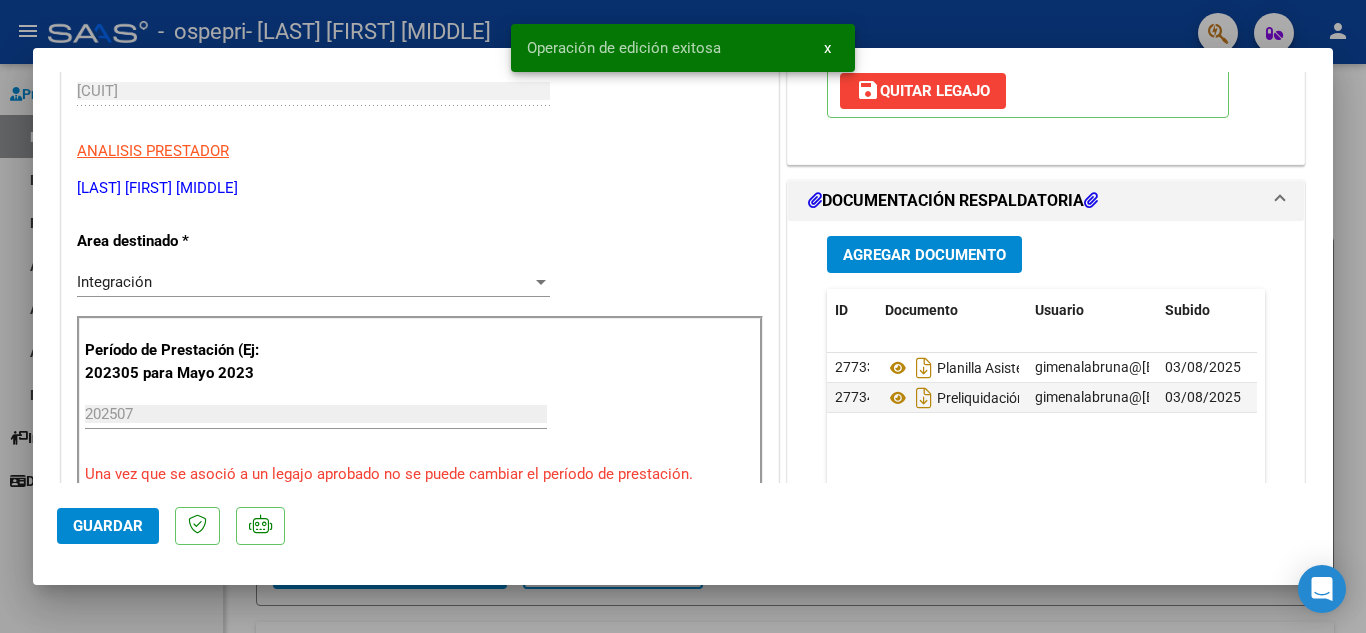 click at bounding box center [683, 316] 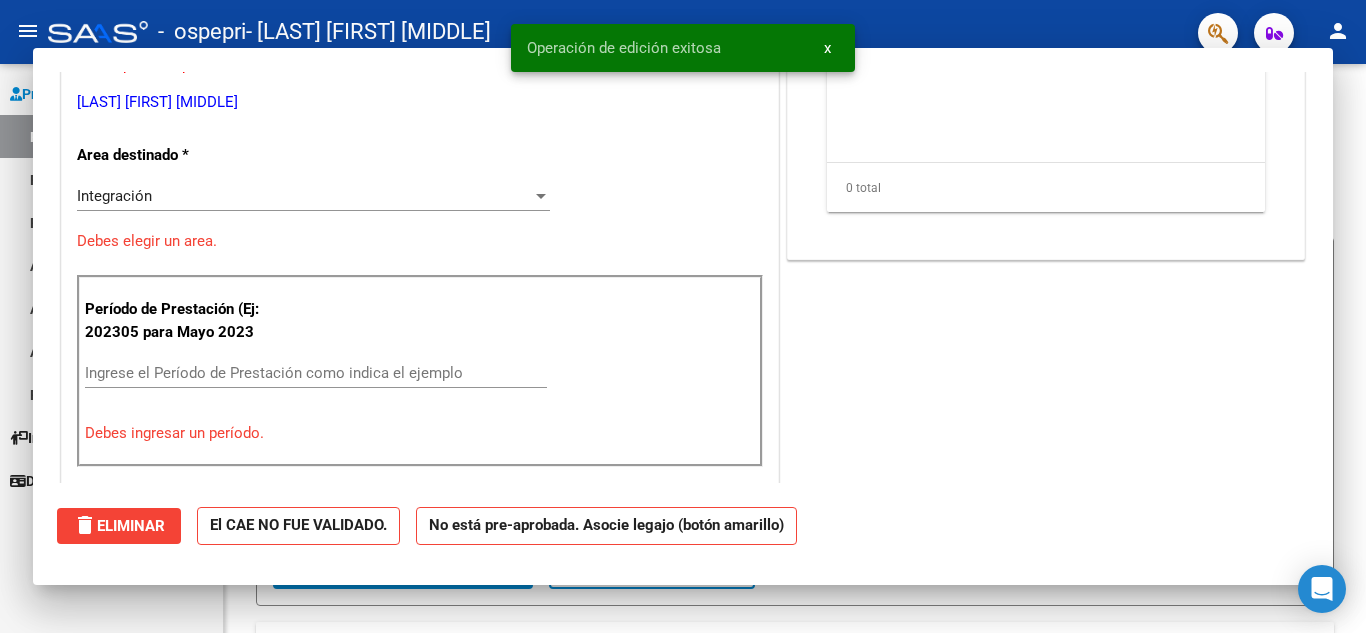 scroll, scrollTop: 291, scrollLeft: 0, axis: vertical 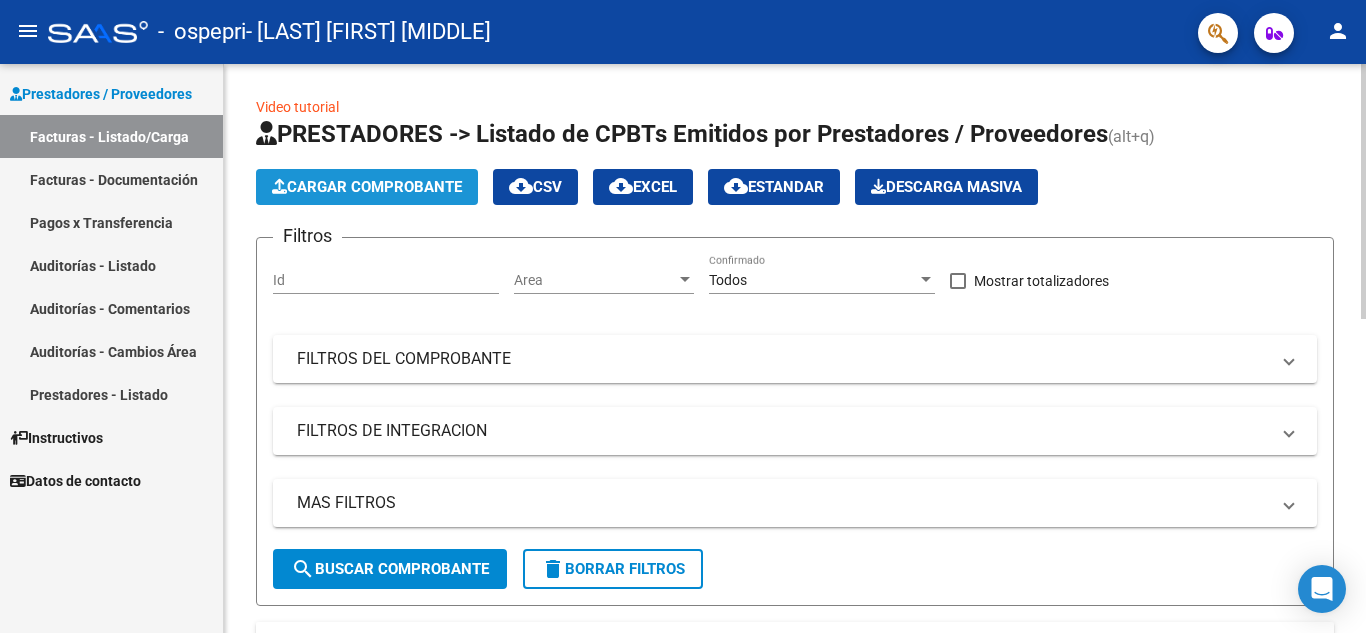 click on "Cargar Comprobante" 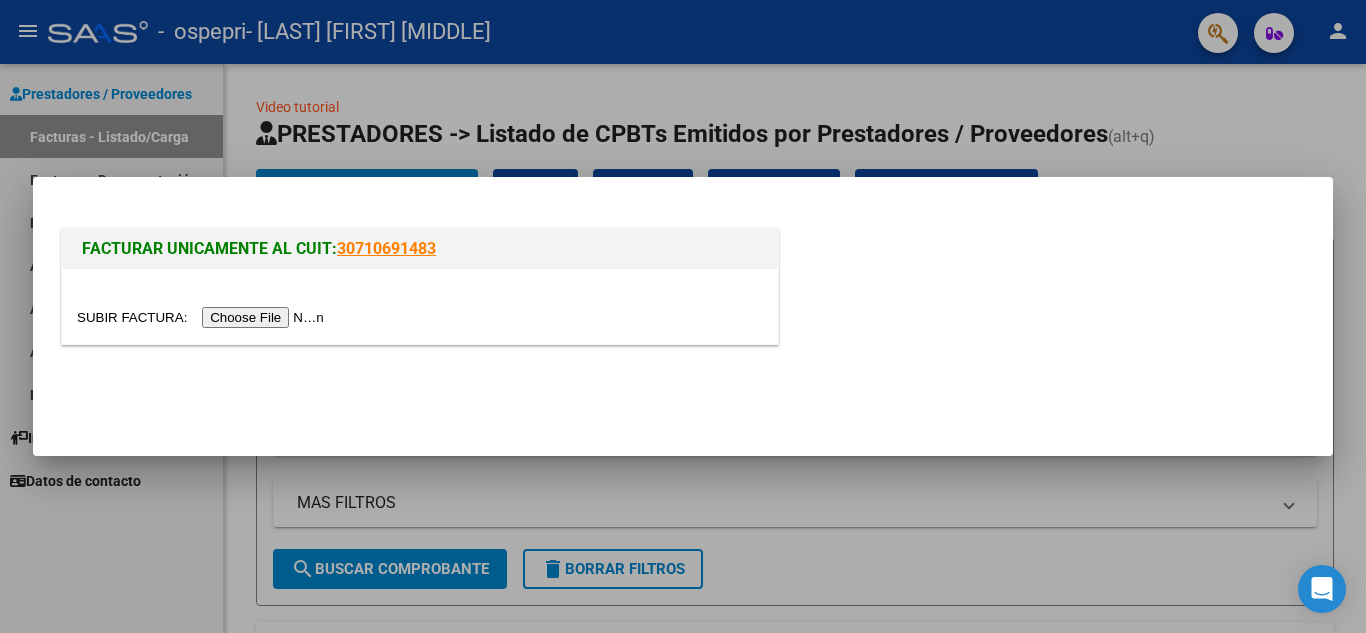 click at bounding box center [203, 317] 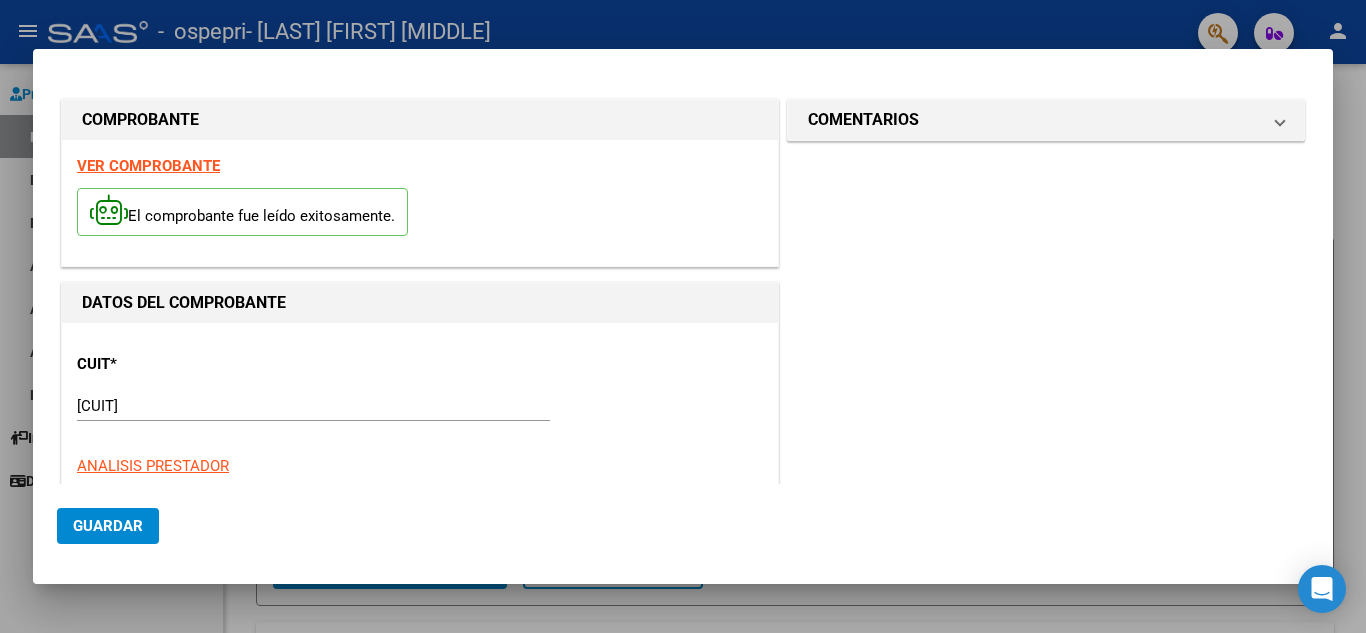 click on "Guardar" 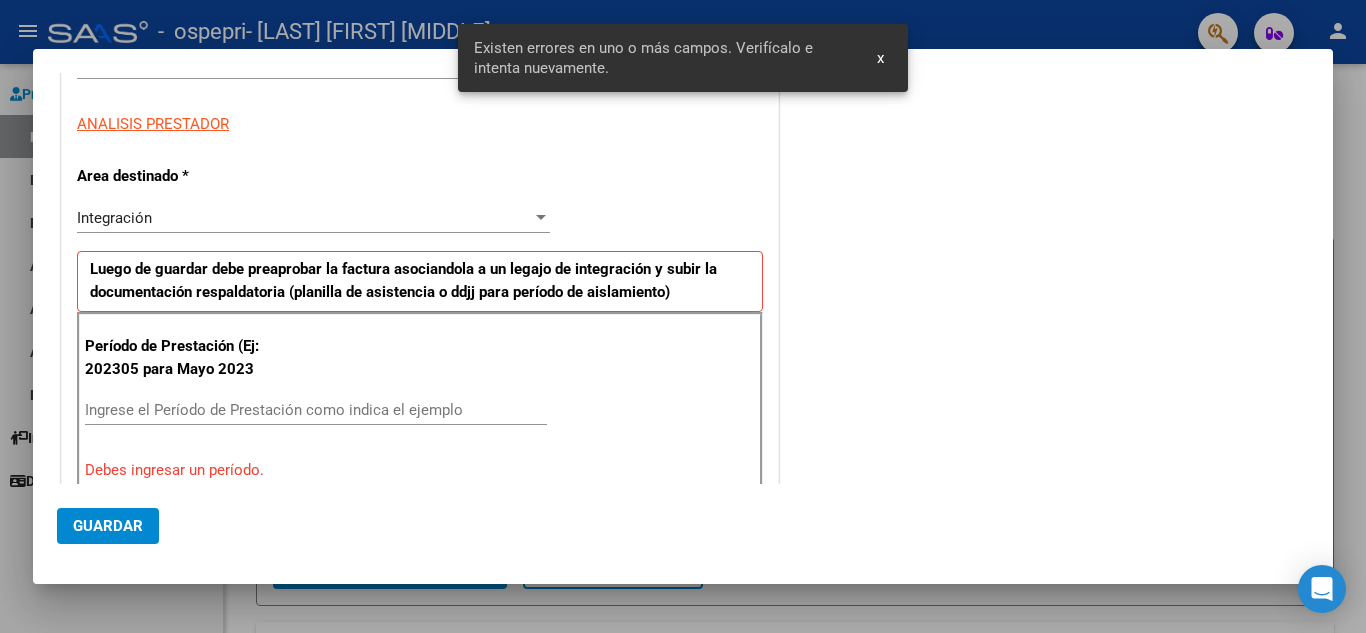 scroll, scrollTop: 453, scrollLeft: 0, axis: vertical 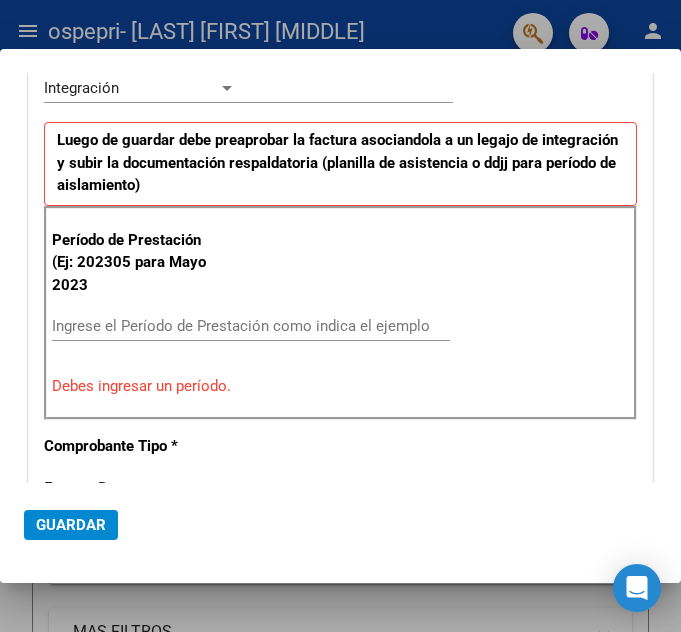 click on "Ingrese el Período de Prestación como indica el ejemplo" at bounding box center (145, 326) 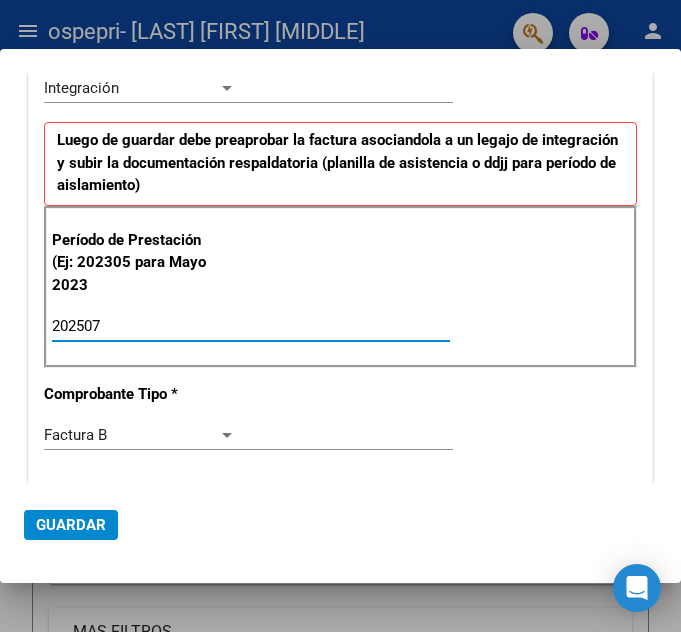 type on "202507" 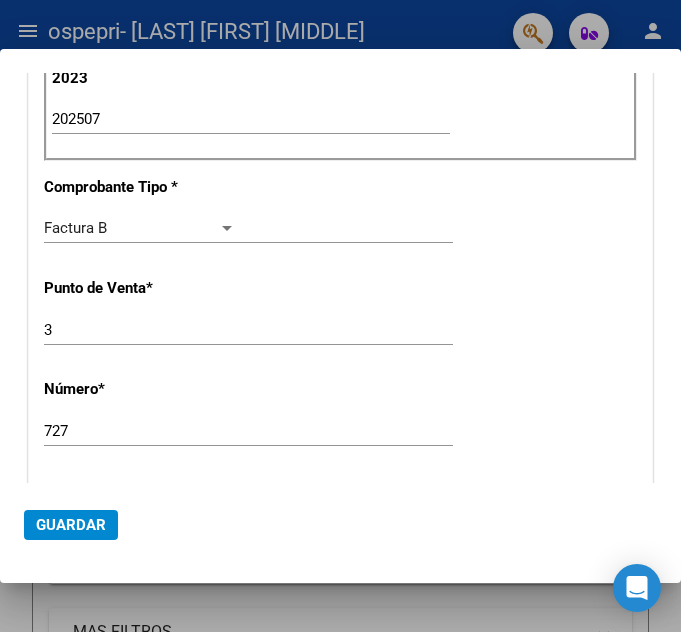 scroll, scrollTop: 693, scrollLeft: 0, axis: vertical 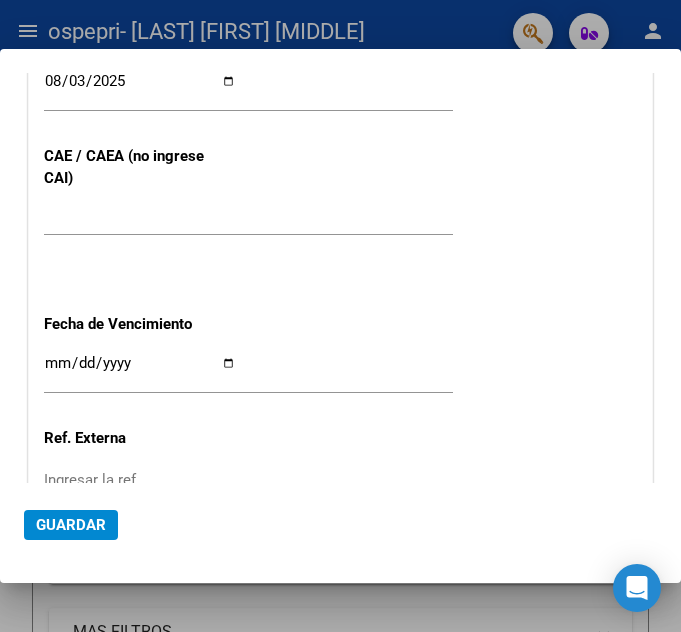 click on "Ingresar la fecha" at bounding box center (140, 371) 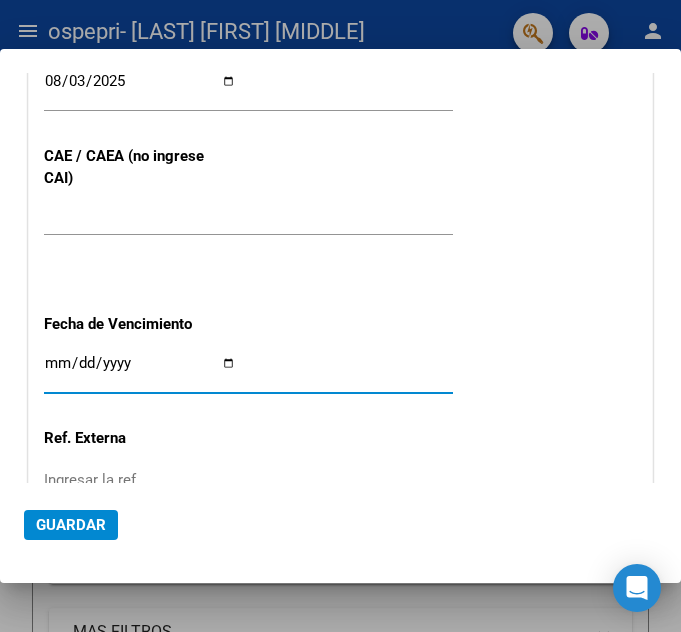 type on "2025-08-13" 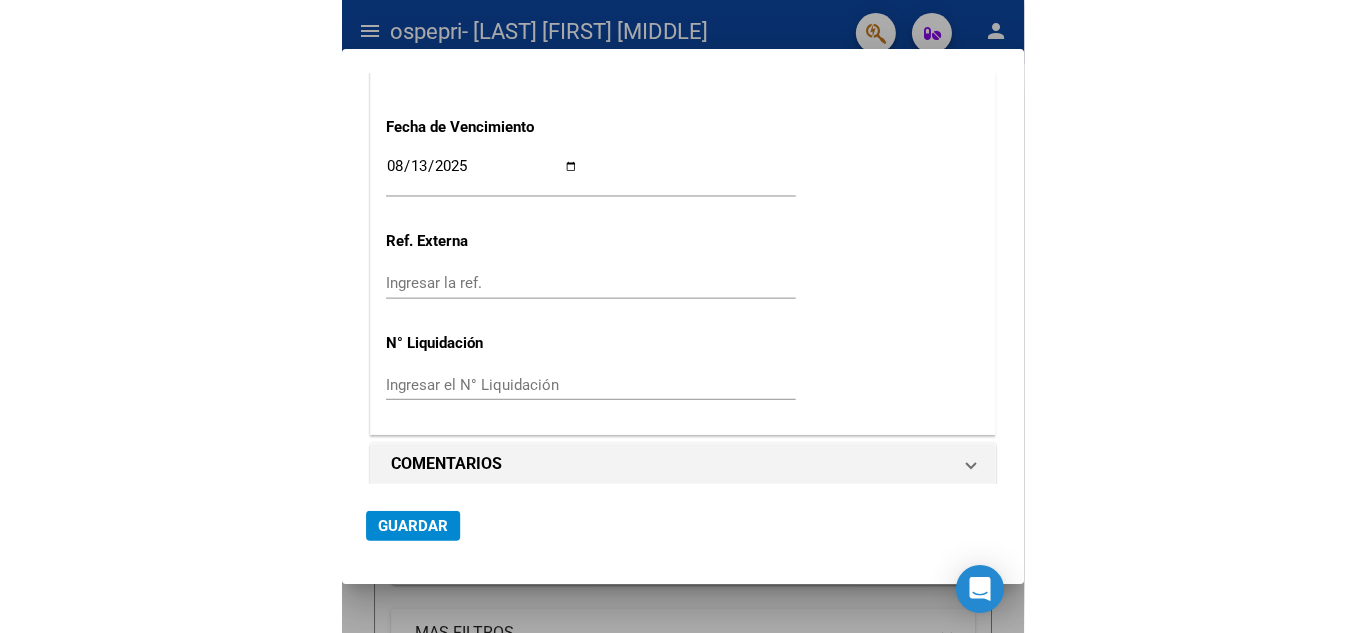 scroll, scrollTop: 1440, scrollLeft: 0, axis: vertical 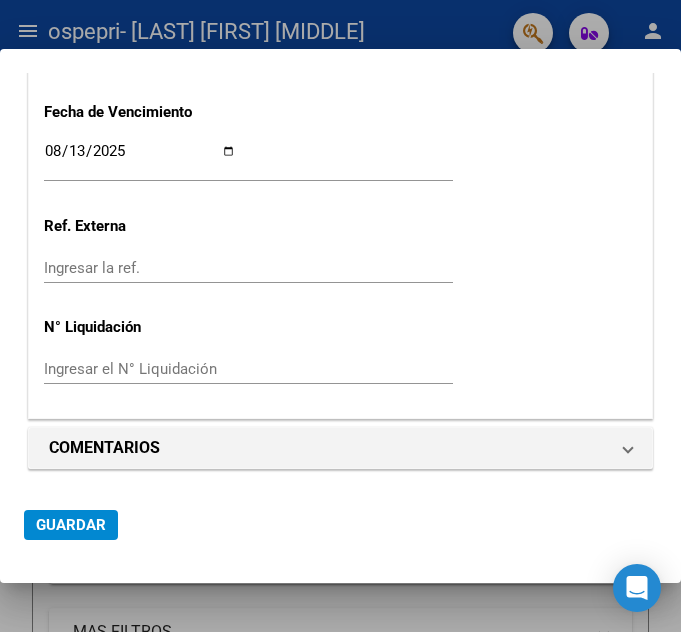 click on "Ingresar el N° Liquidación" at bounding box center (140, 369) 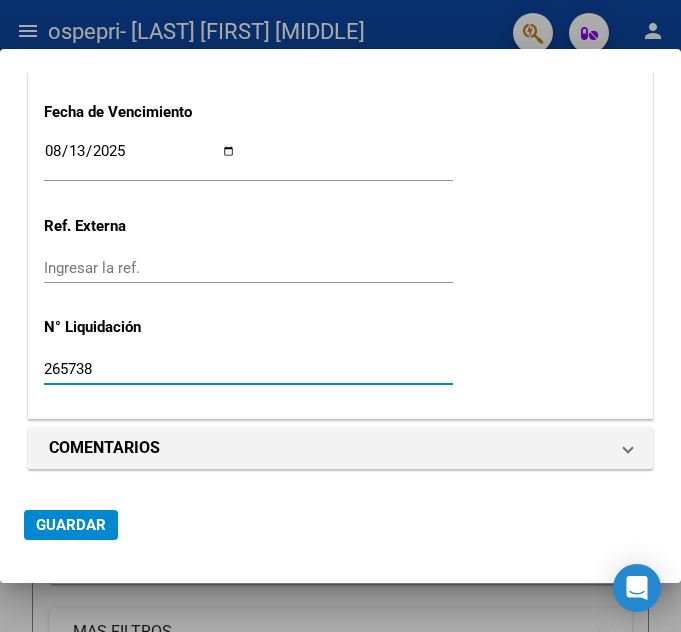 type on "265738" 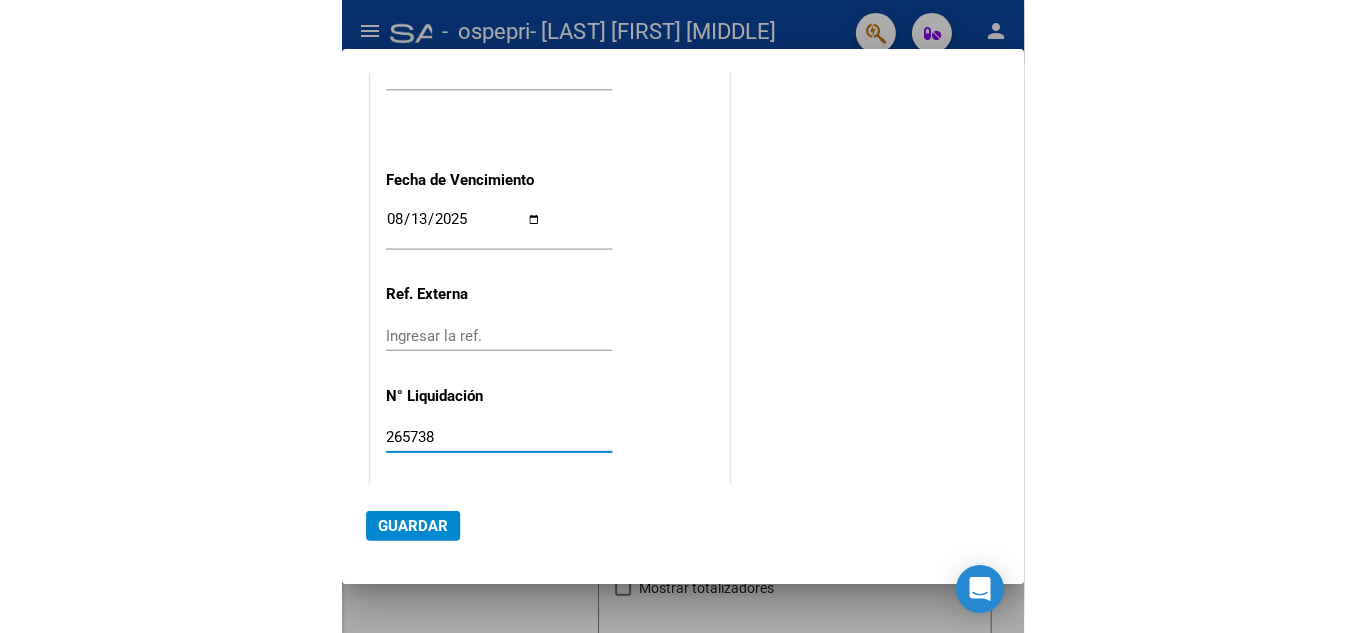 scroll, scrollTop: 1312, scrollLeft: 0, axis: vertical 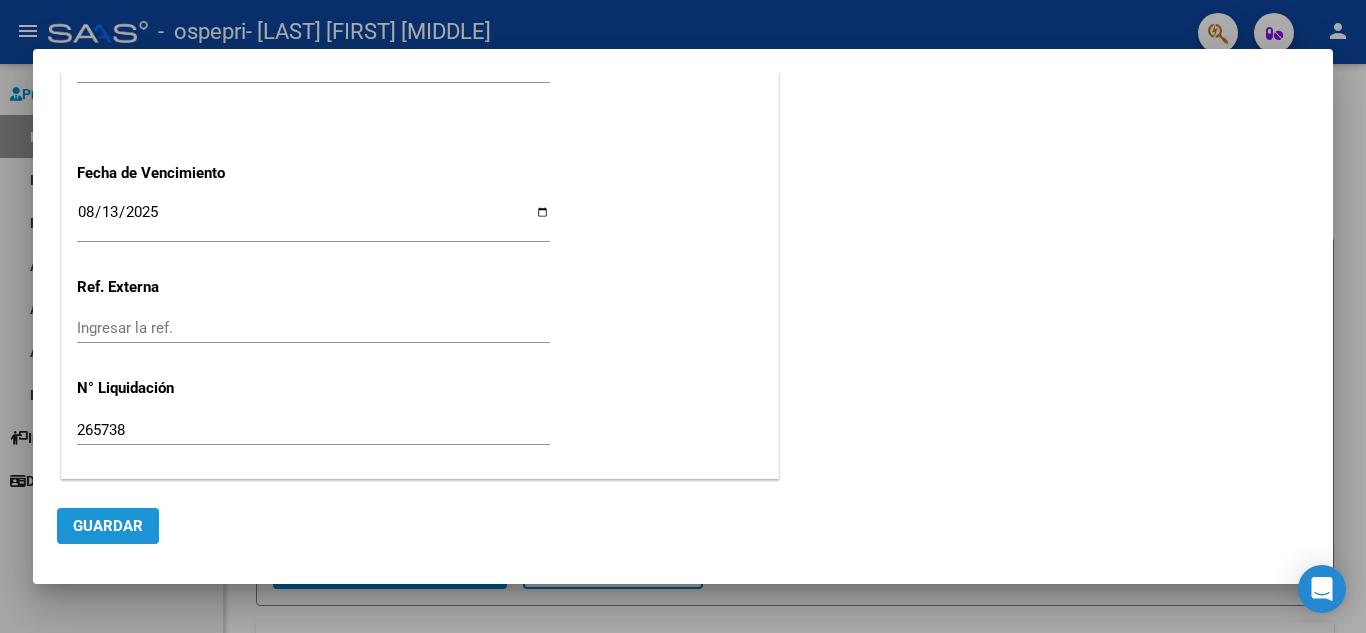click on "Guardar" 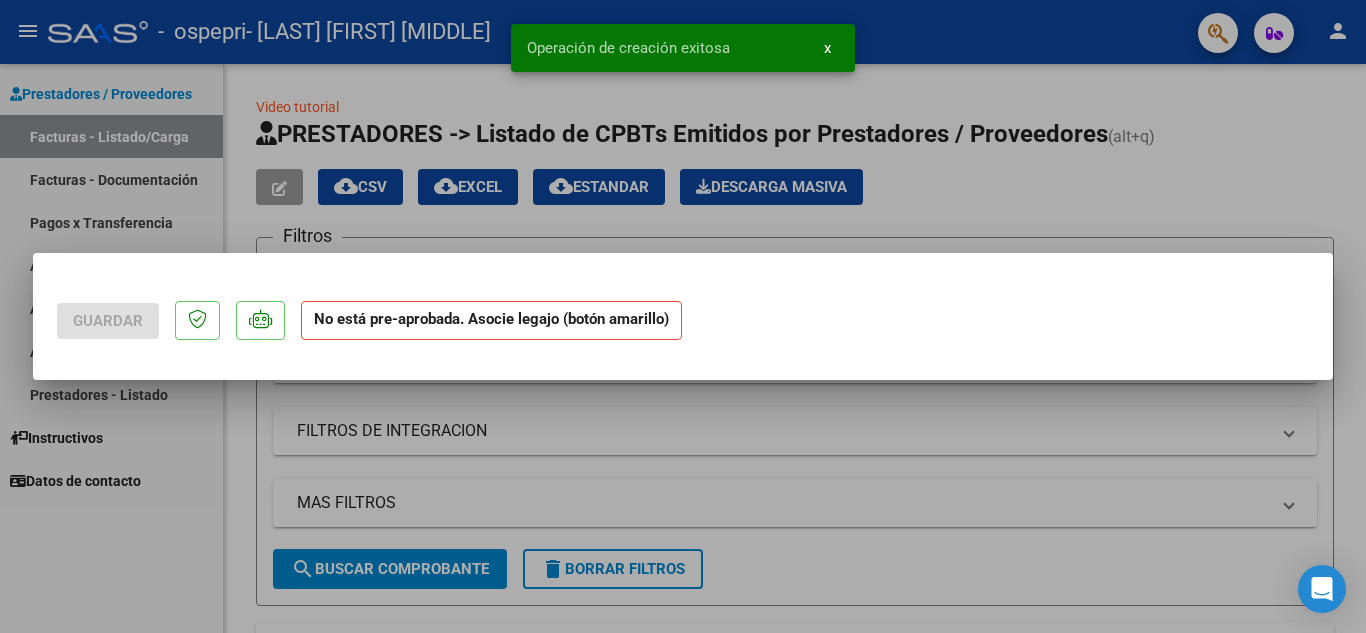 scroll, scrollTop: 0, scrollLeft: 0, axis: both 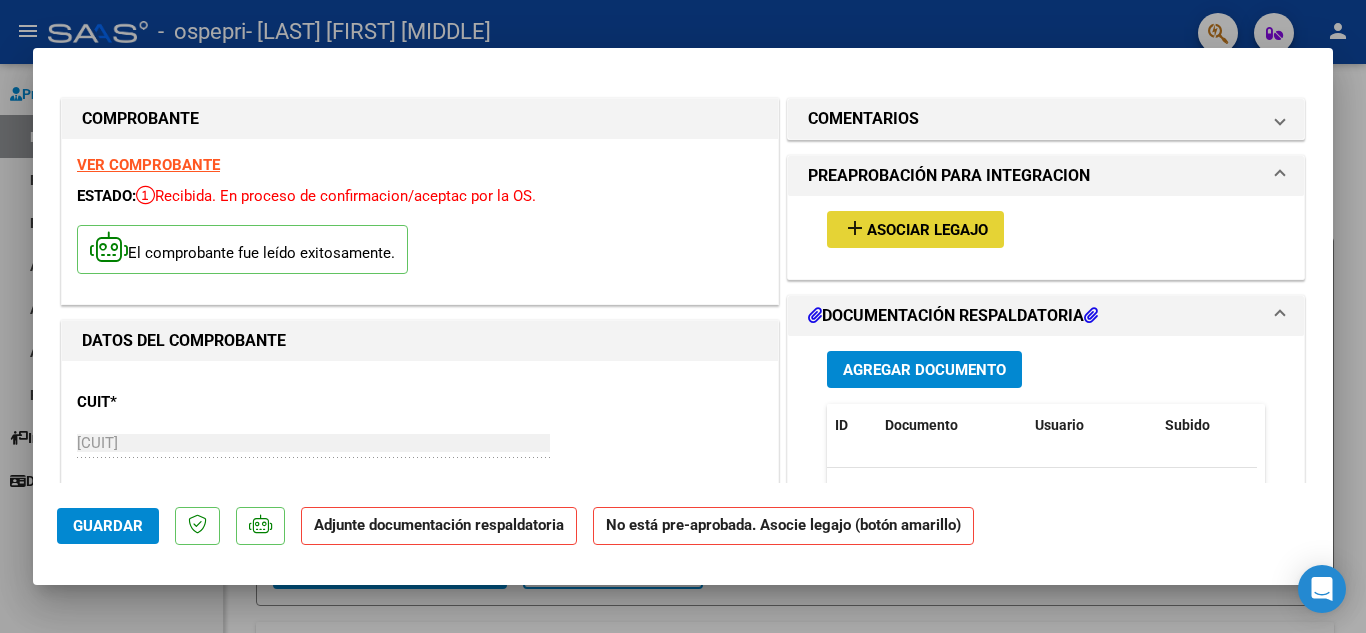 click on "Asociar Legajo" at bounding box center [927, 230] 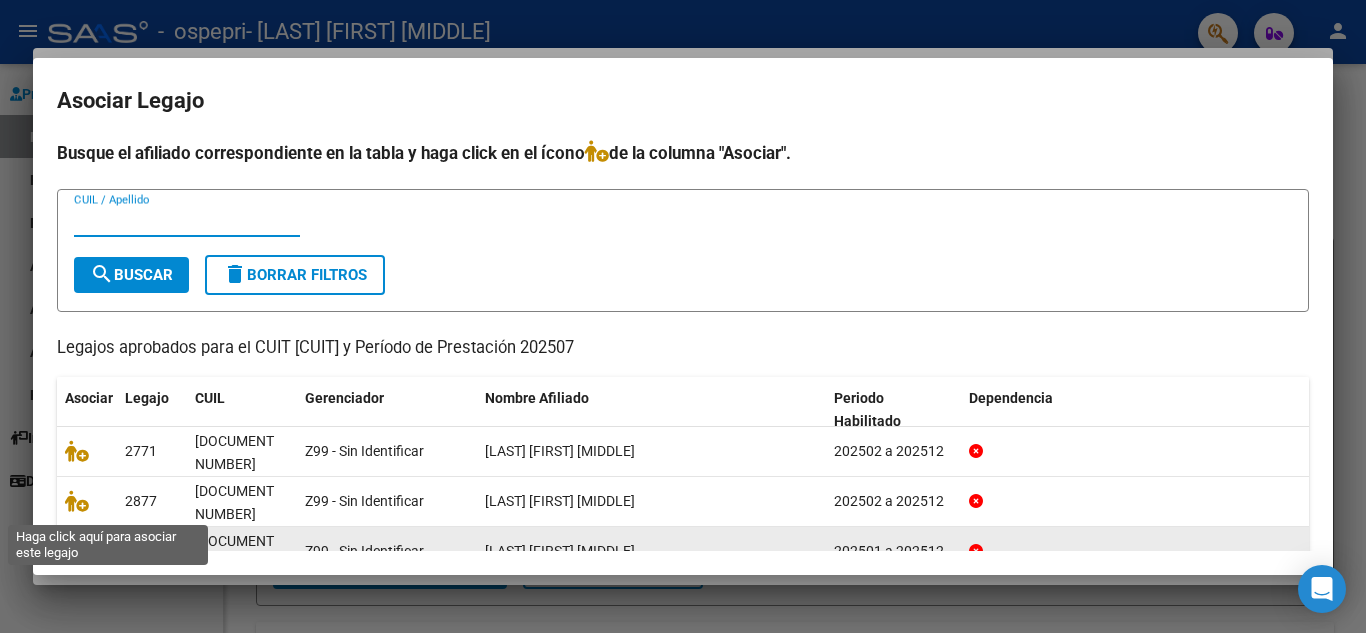 click 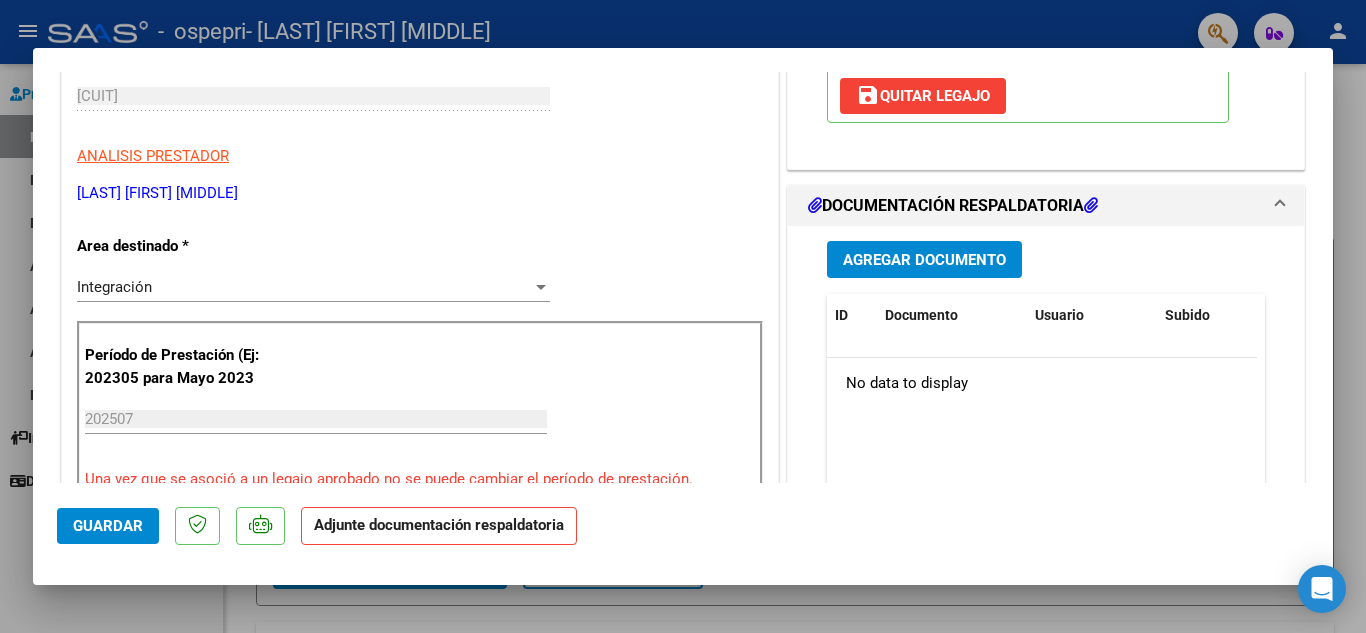 scroll, scrollTop: 361, scrollLeft: 0, axis: vertical 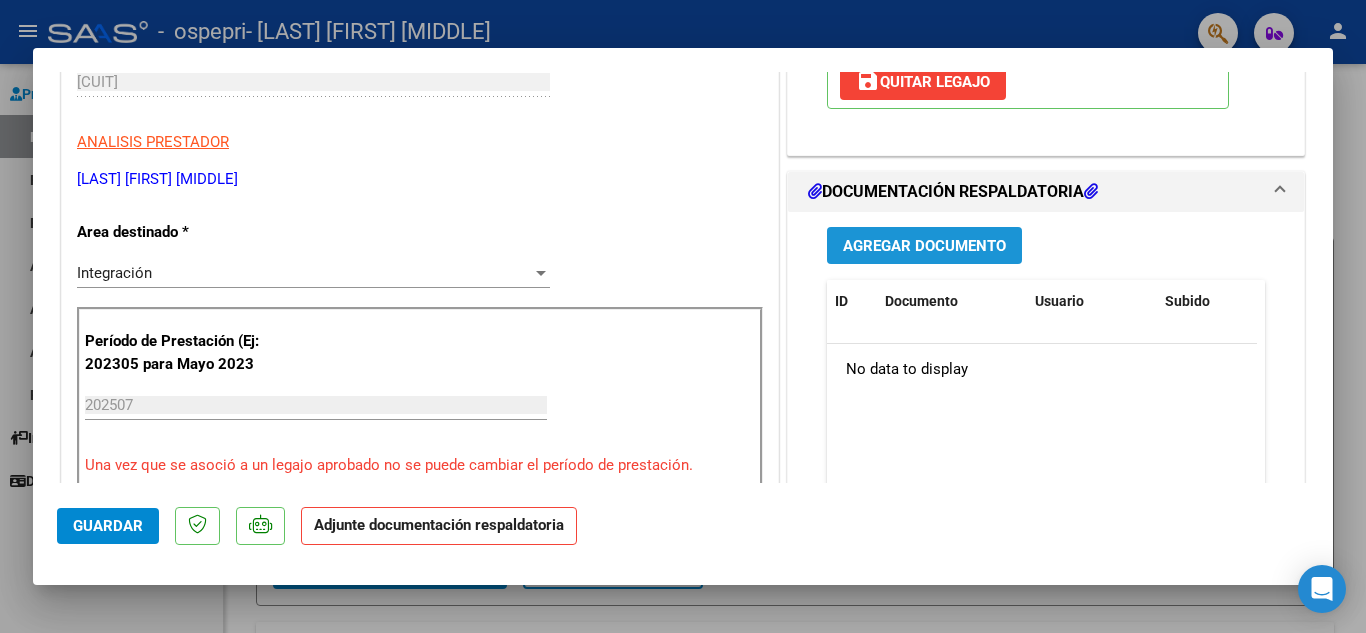 click on "Agregar Documento" at bounding box center [924, 246] 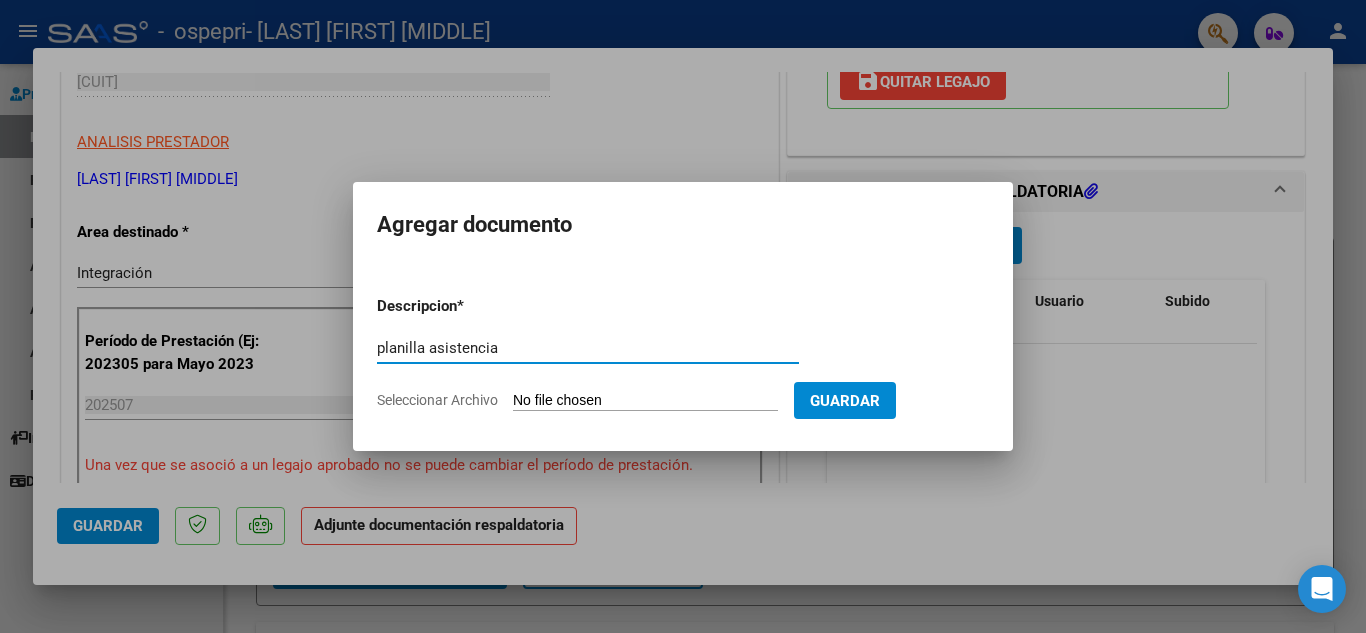 type on "planilla asistencia" 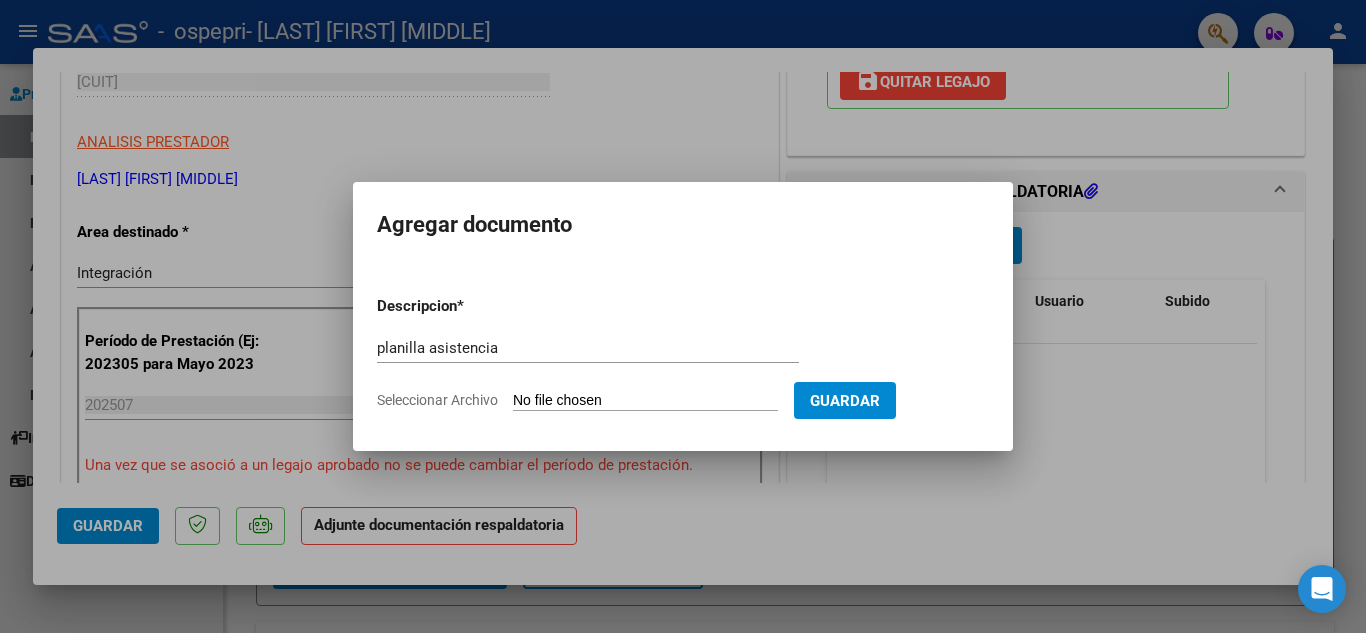 click on "Seleccionar Archivo" at bounding box center [645, 401] 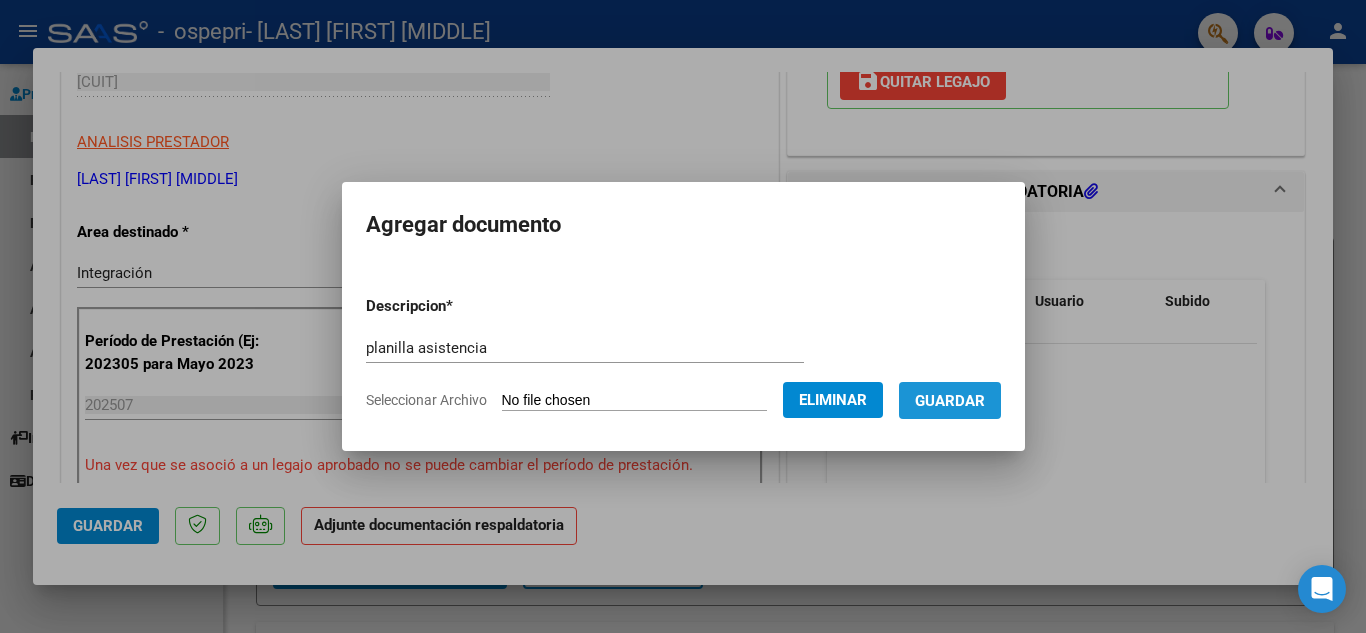 click on "Guardar" at bounding box center (950, 401) 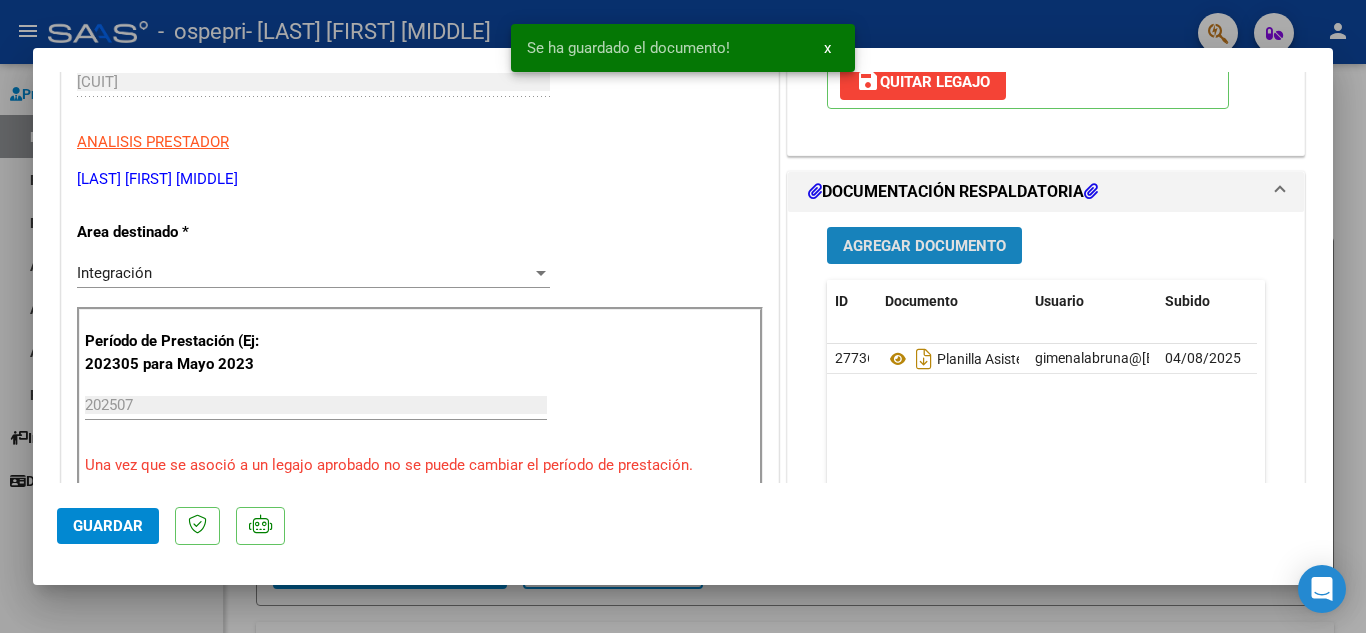 click on "Agregar Documento" at bounding box center (924, 246) 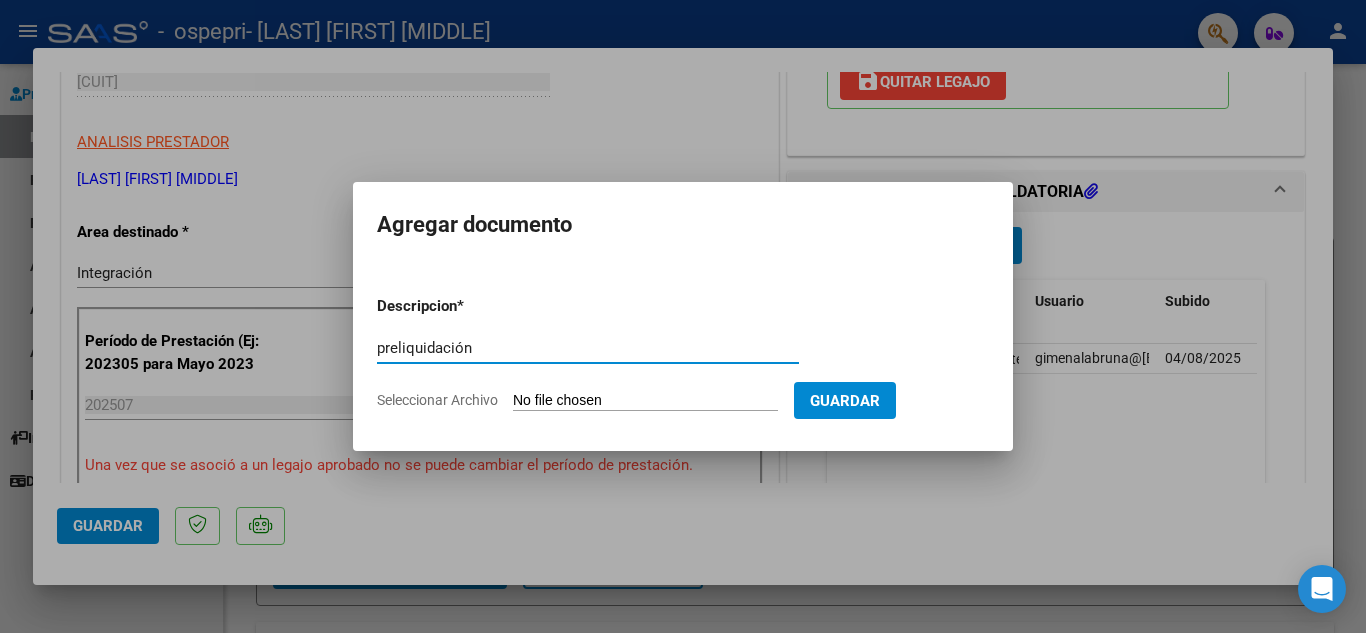 type on "preliquidación" 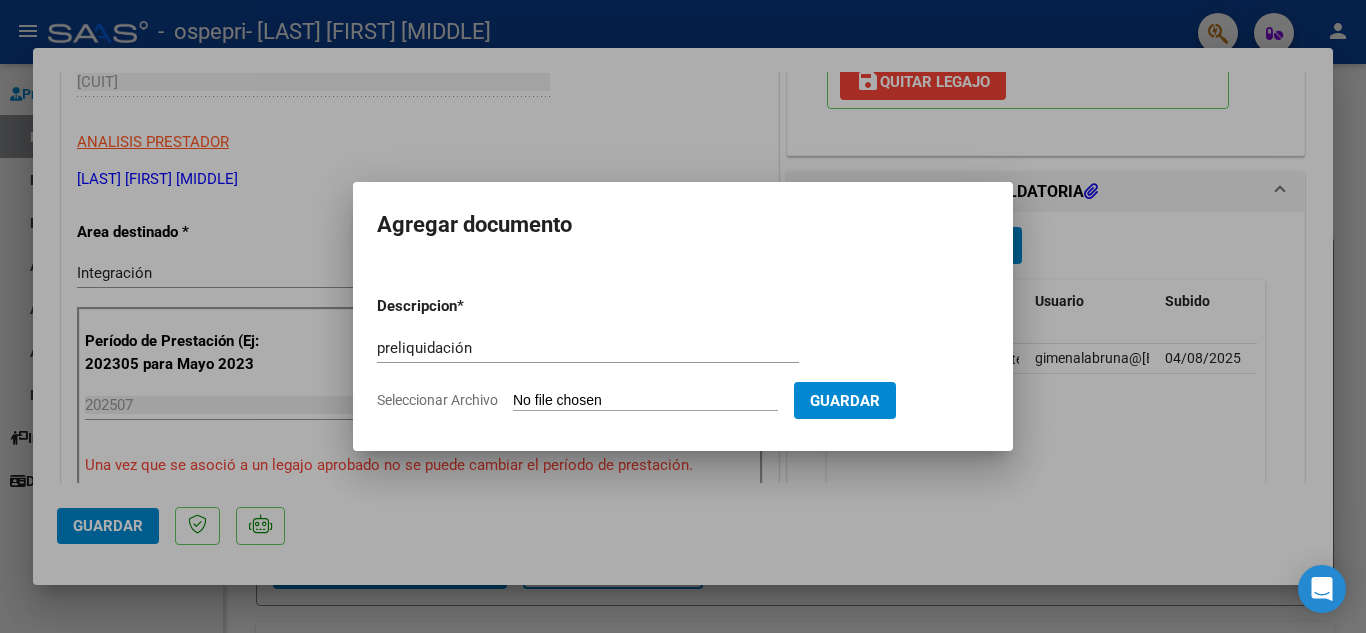 click on "Seleccionar Archivo" at bounding box center [645, 401] 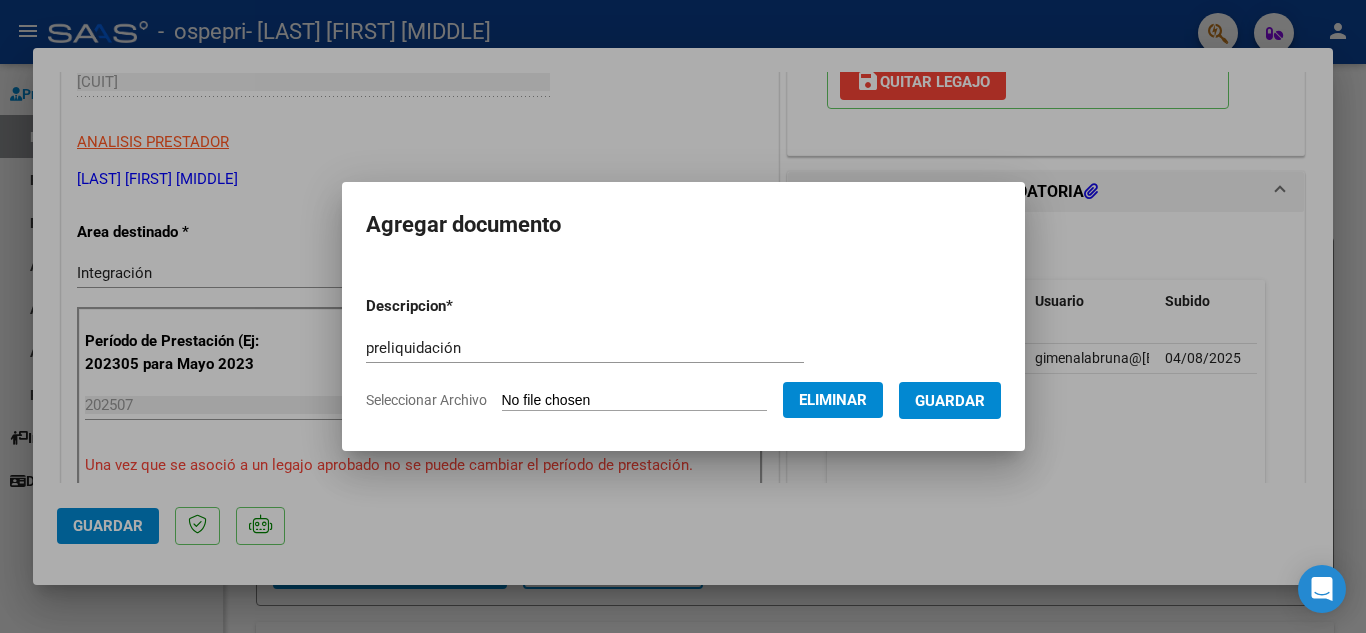 click on "Guardar" at bounding box center (950, 401) 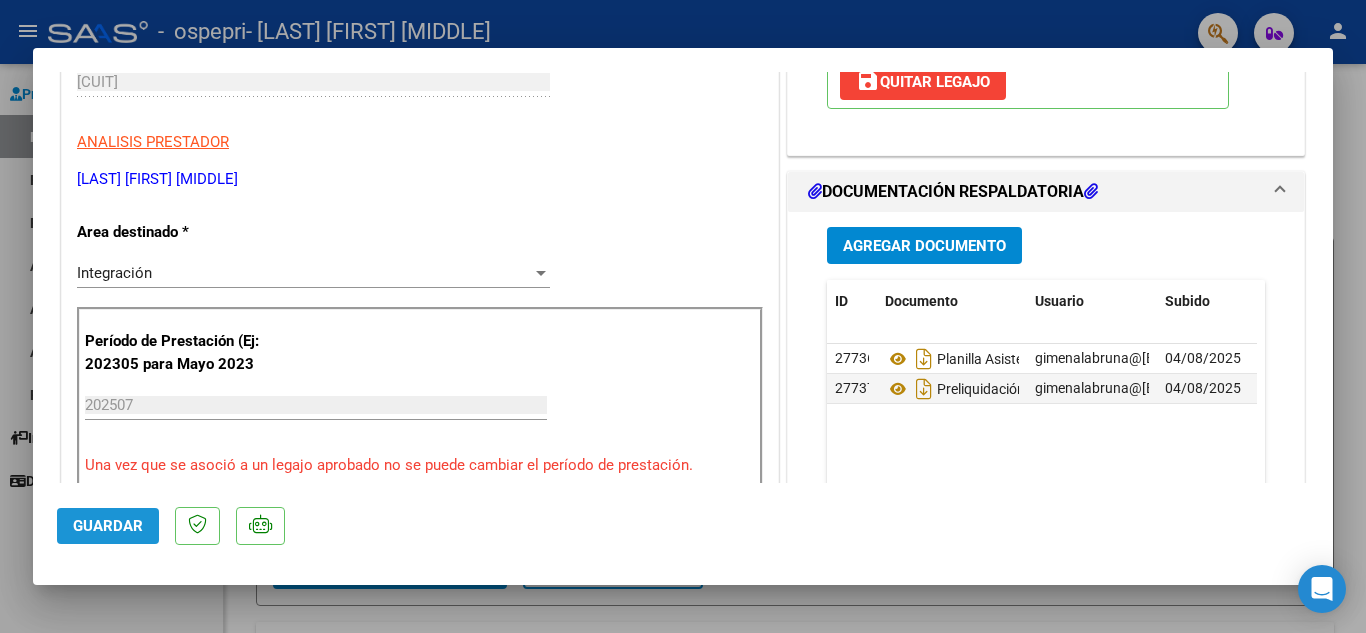 click on "Guardar" 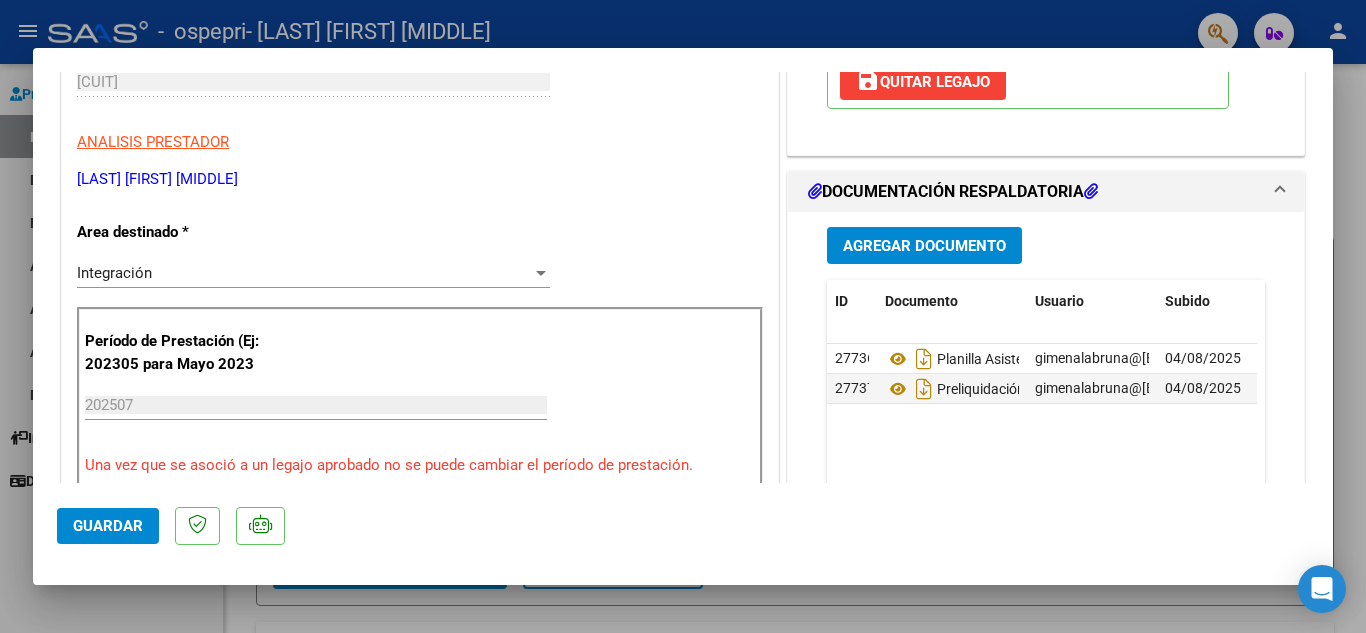 click at bounding box center [683, 316] 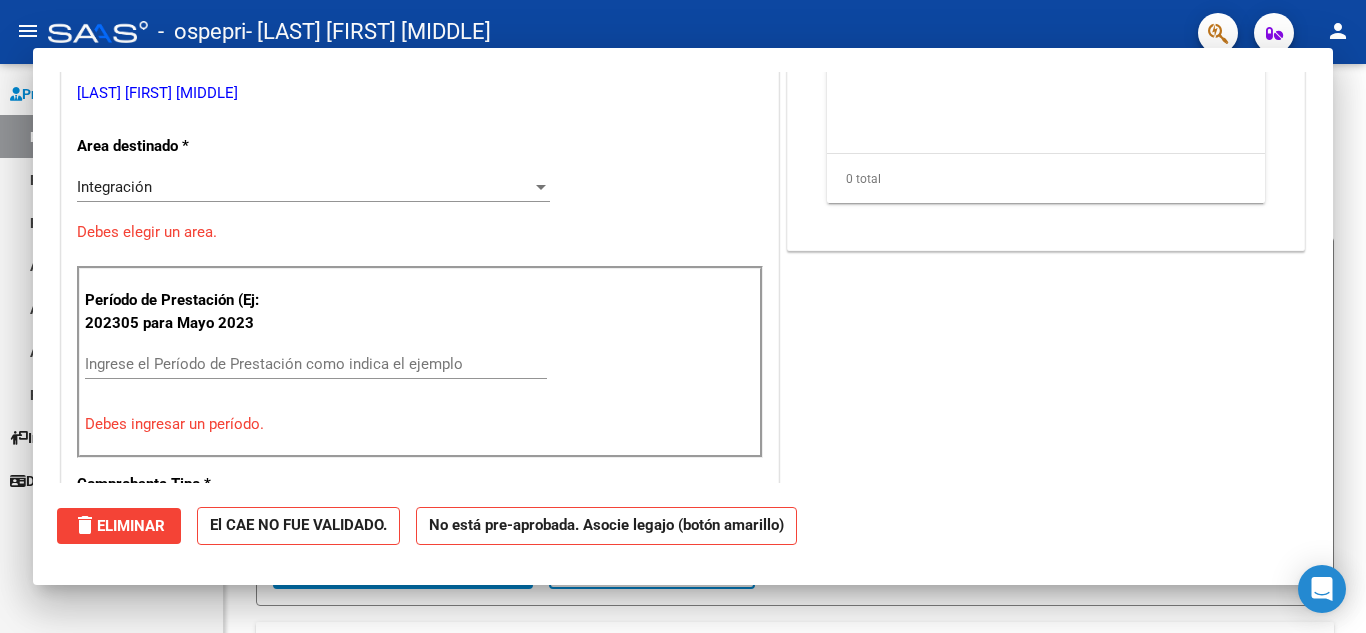 scroll, scrollTop: 300, scrollLeft: 0, axis: vertical 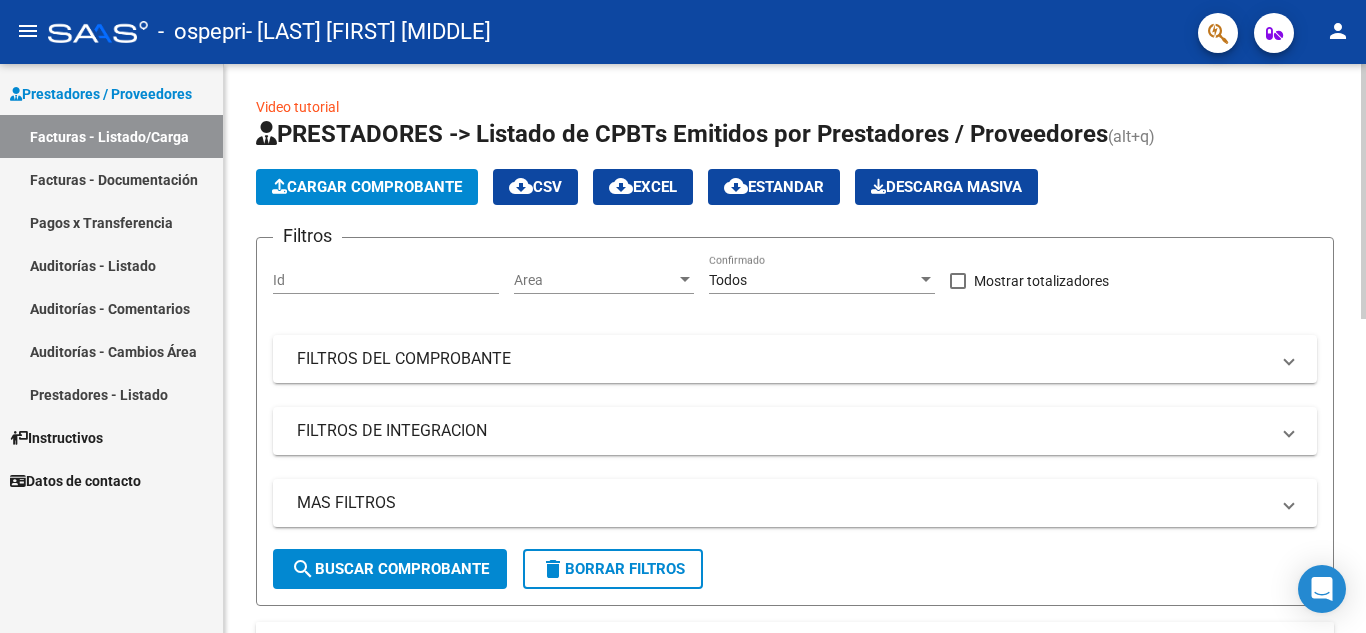 click on "Cargar Comprobante" 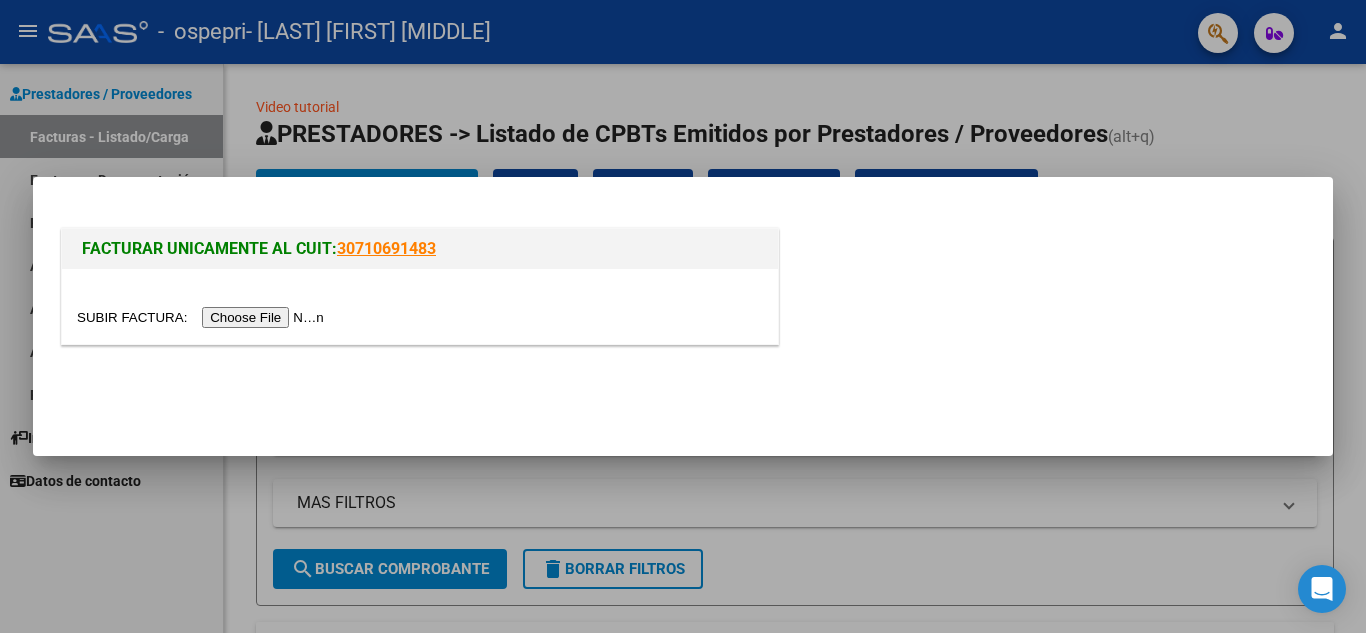 click at bounding box center (203, 317) 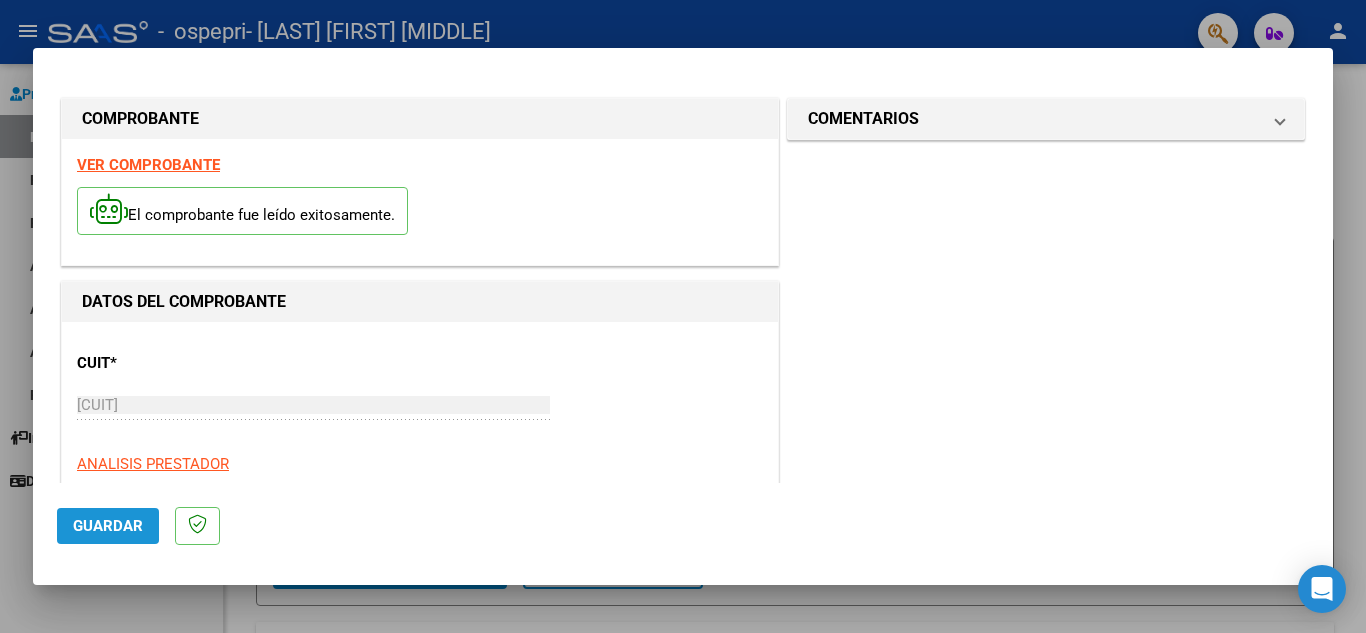 click on "Guardar" 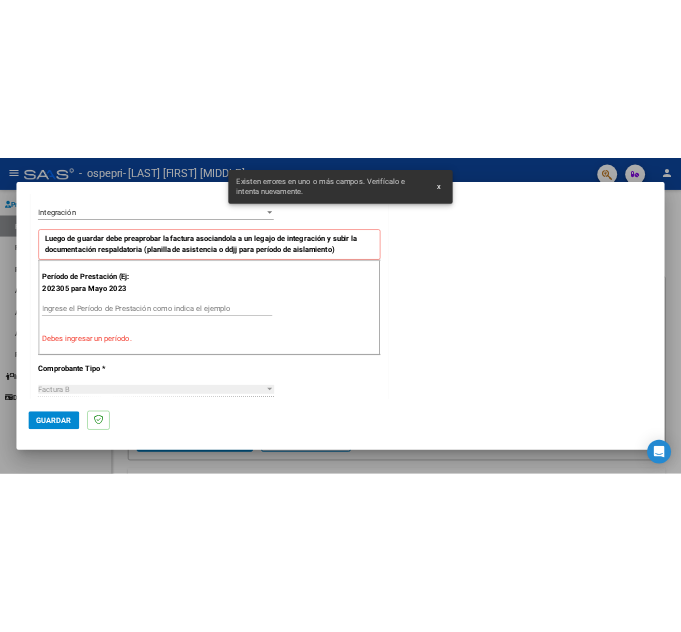 scroll, scrollTop: 453, scrollLeft: 0, axis: vertical 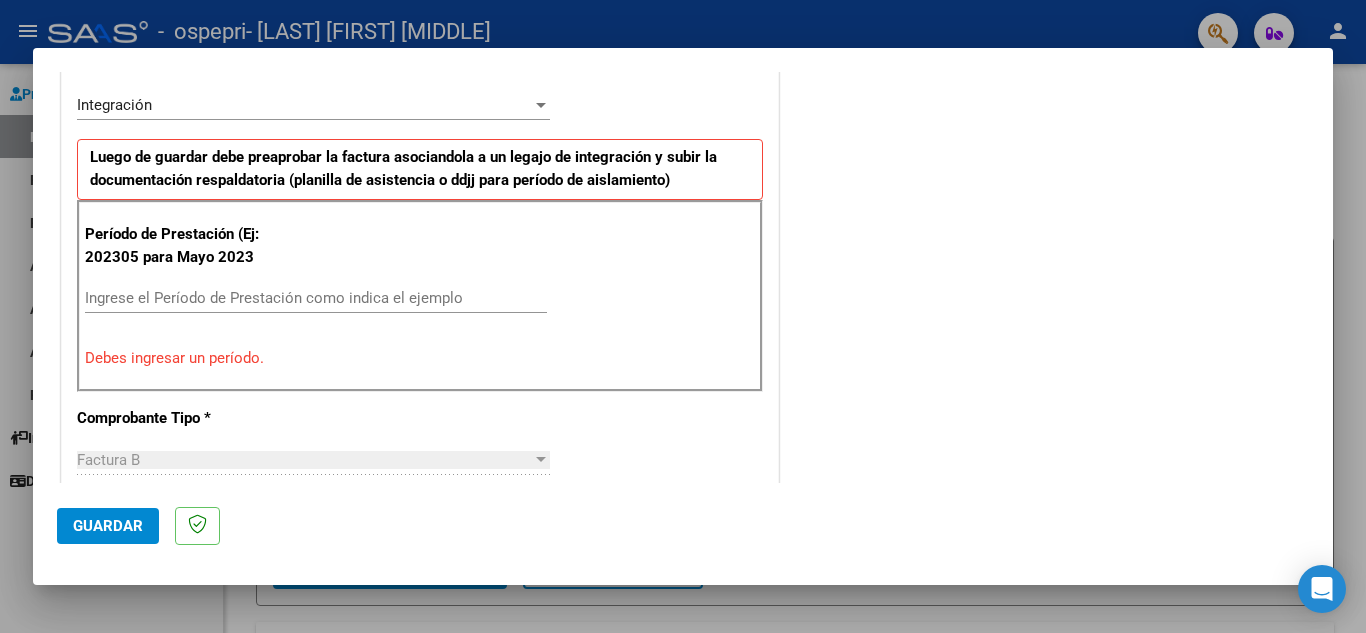 click on "Ingrese el Período de Prestación como indica el ejemplo" at bounding box center (316, 298) 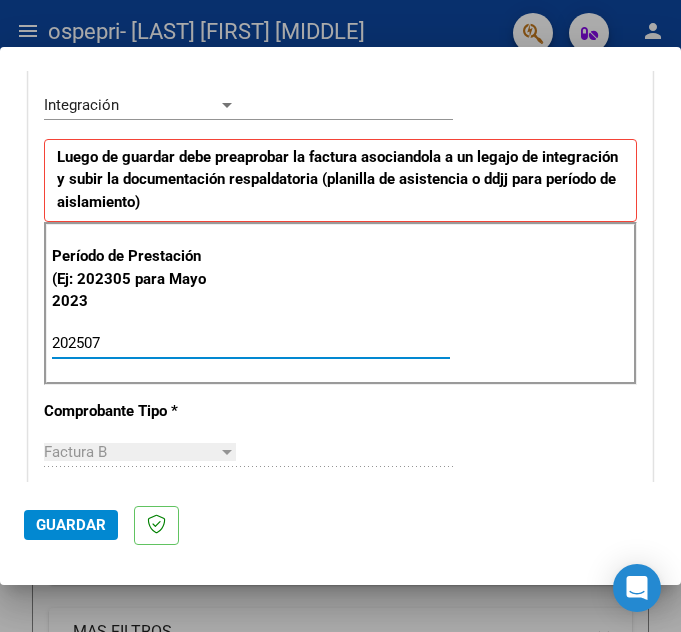 type on "202507" 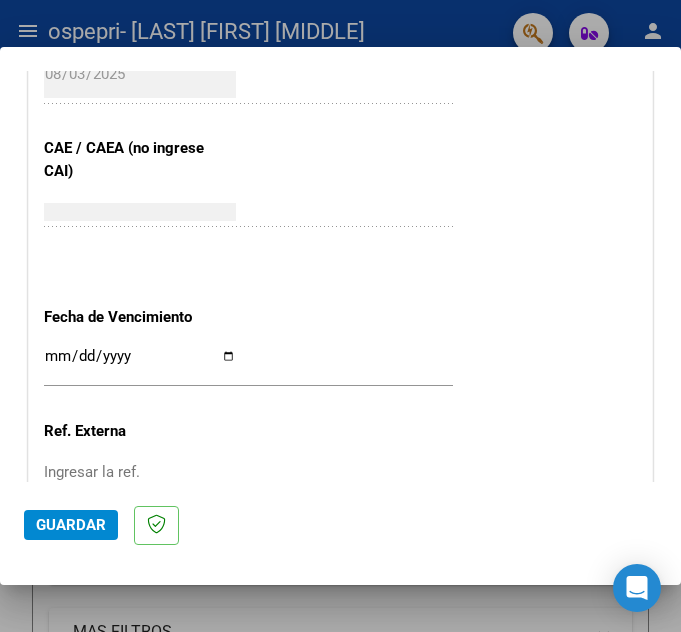 scroll, scrollTop: 1248, scrollLeft: 0, axis: vertical 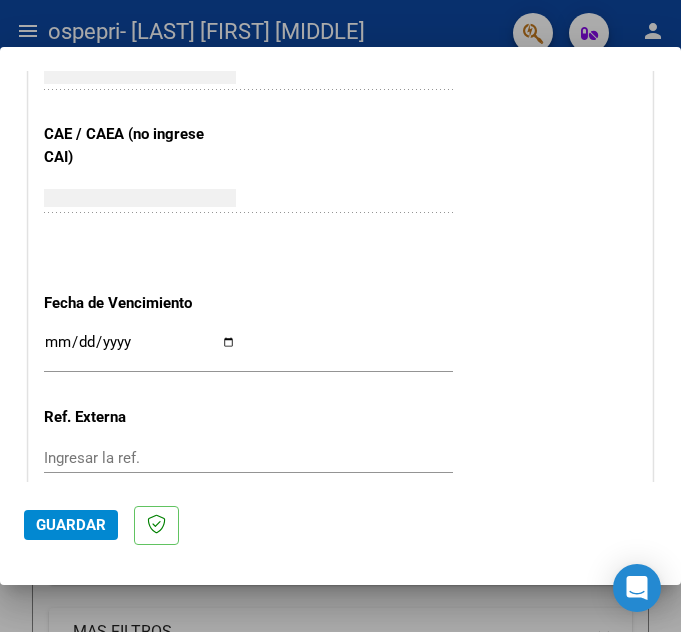 click on "Ingresar la fecha" at bounding box center (140, 350) 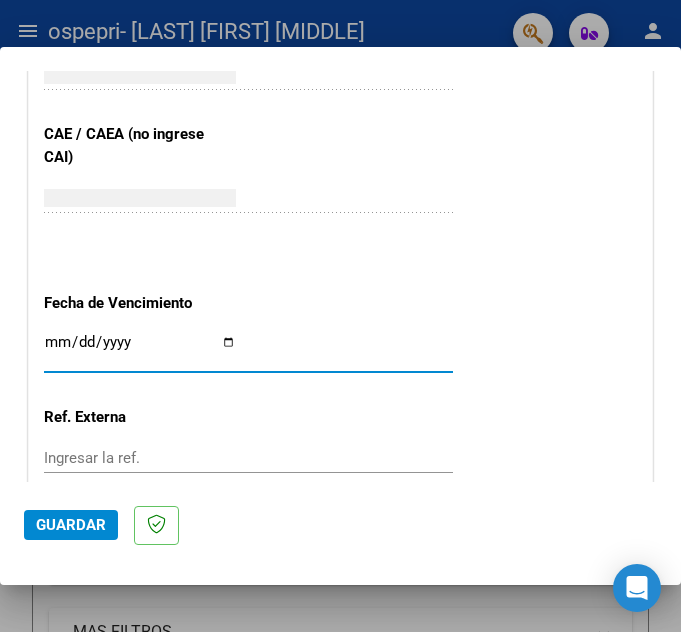 type on "2025-08-13" 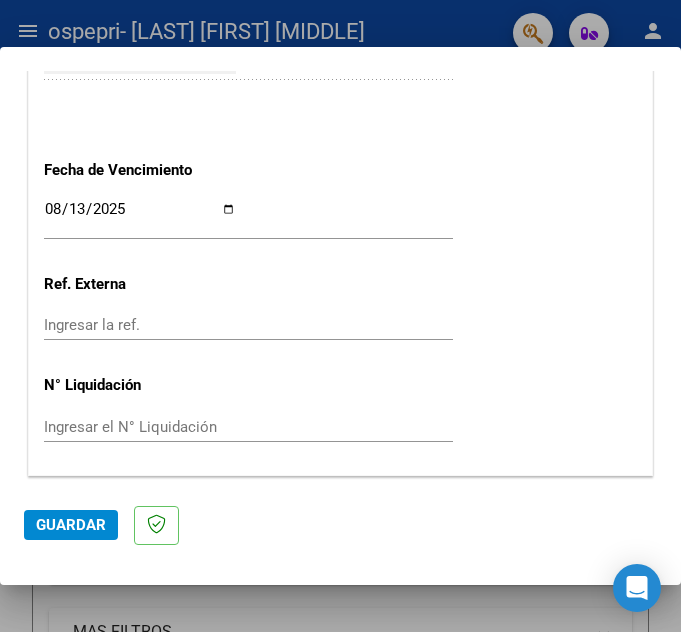 scroll, scrollTop: 1435, scrollLeft: 0, axis: vertical 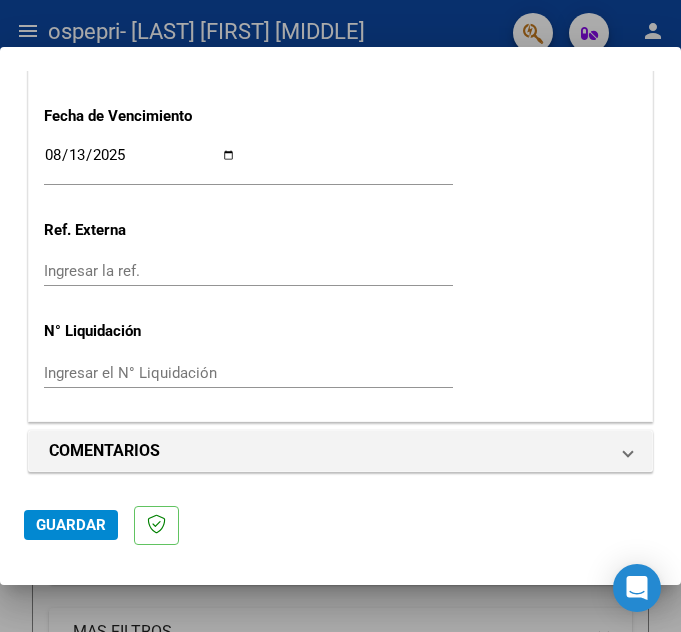 click on "Ingresar el N° Liquidación" at bounding box center [140, 373] 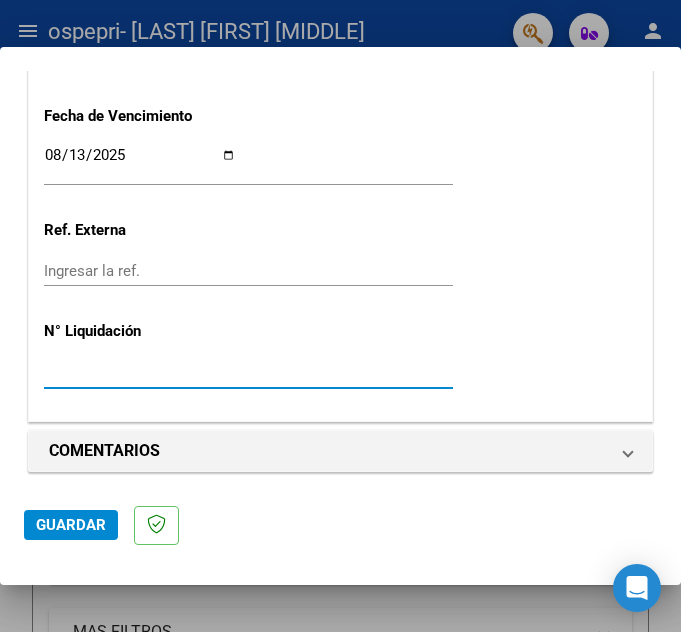 type on "[DOCUMENT NUMBER]" 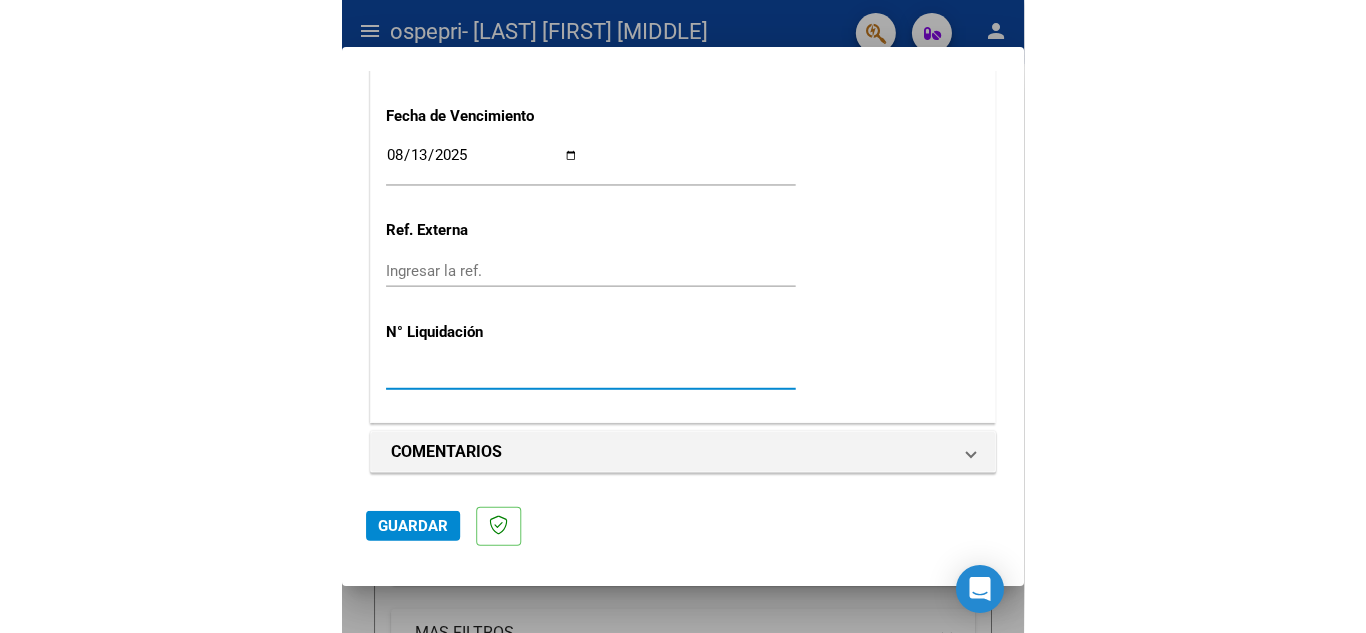 scroll, scrollTop: 1440, scrollLeft: 0, axis: vertical 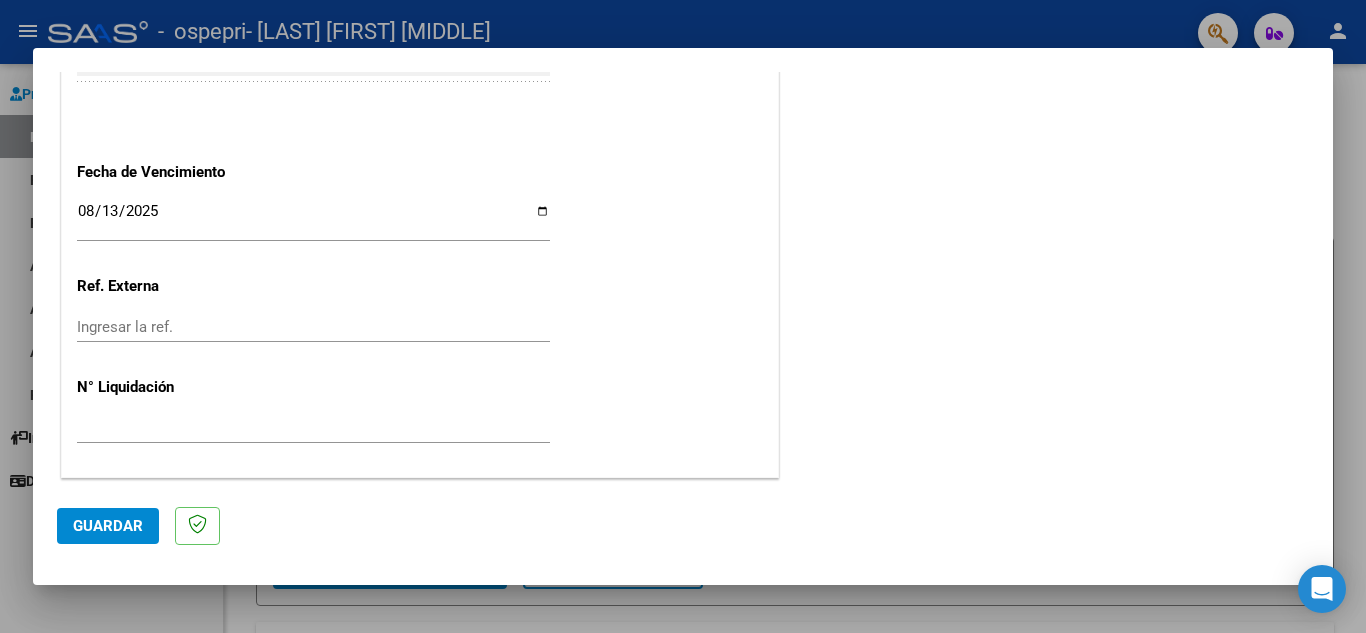 click on "Guardar" 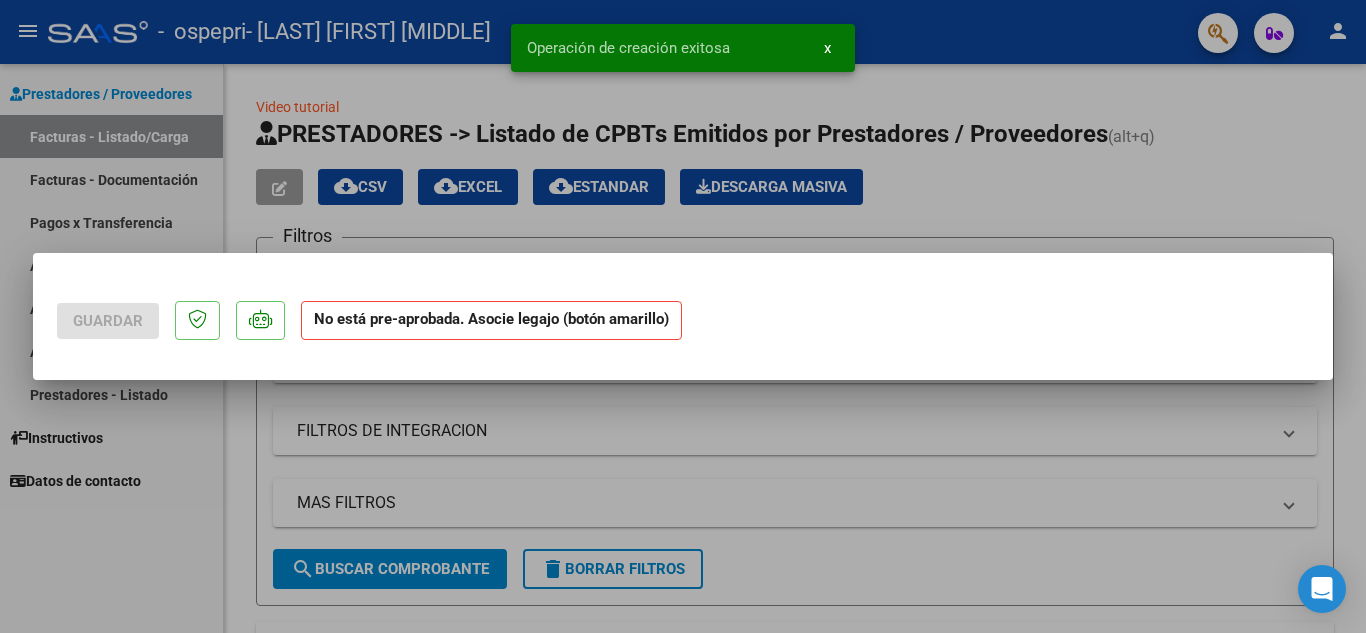 scroll, scrollTop: 0, scrollLeft: 0, axis: both 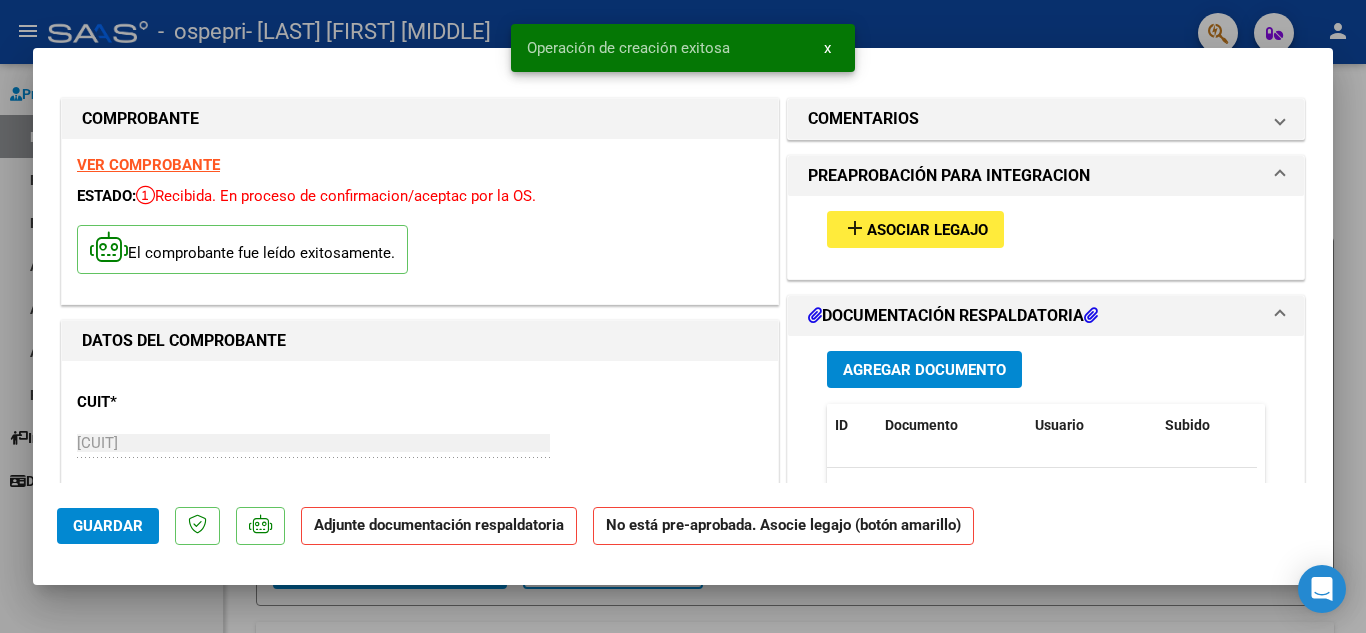 click on "Asociar Legajo" at bounding box center [927, 230] 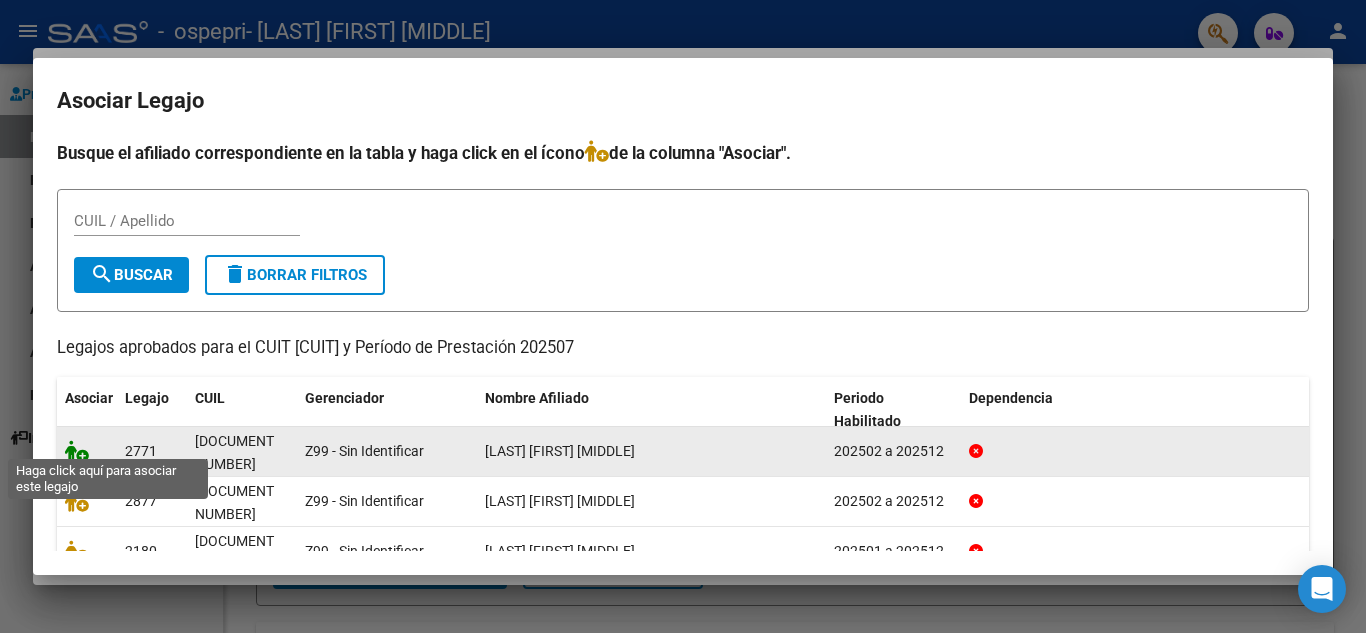 click 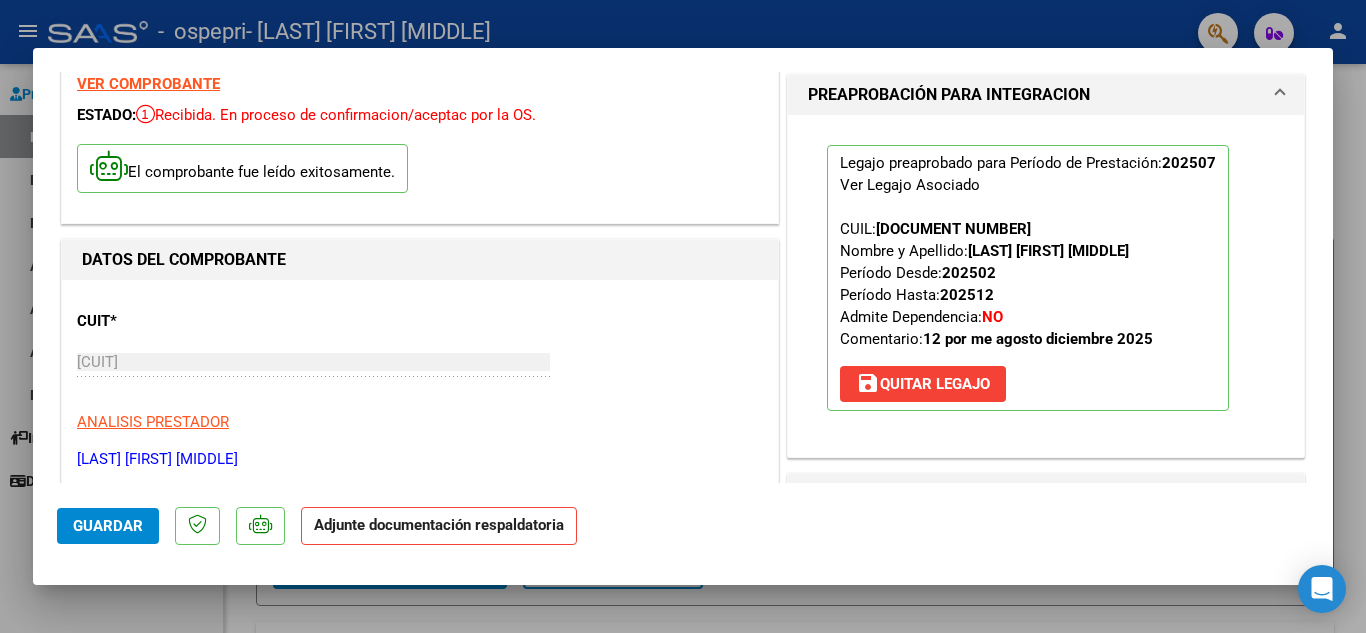 scroll, scrollTop: 76, scrollLeft: 0, axis: vertical 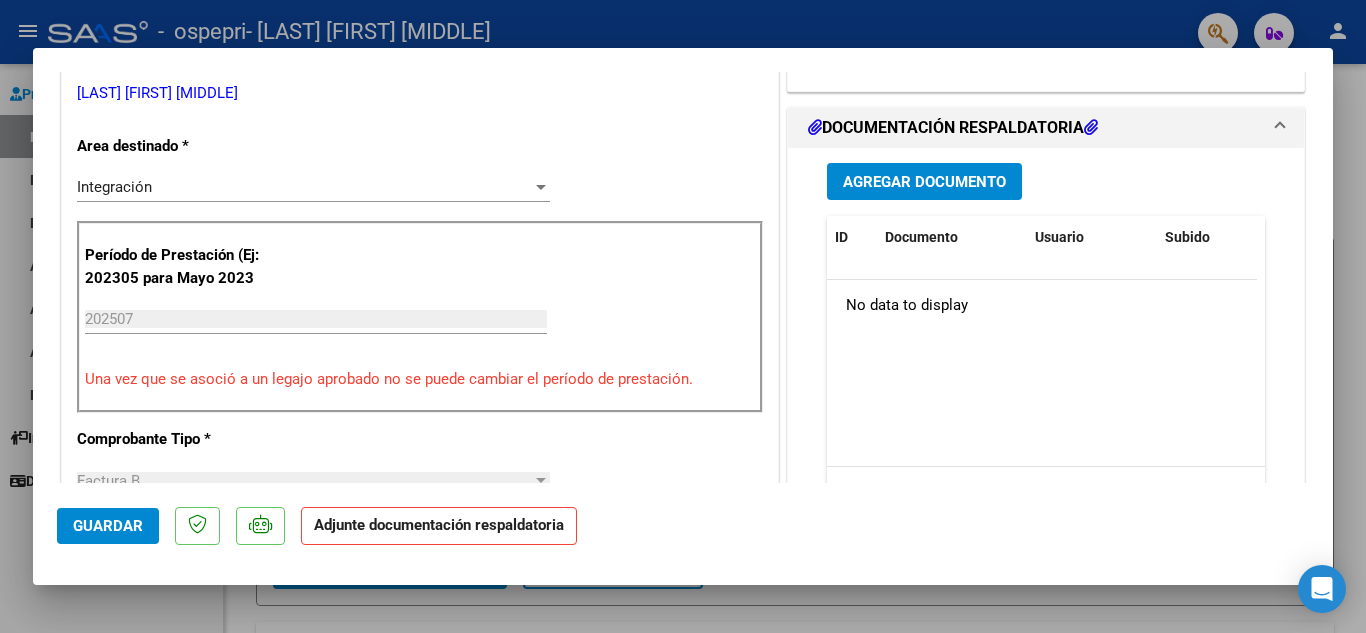 click on "Agregar Documento" at bounding box center (924, 182) 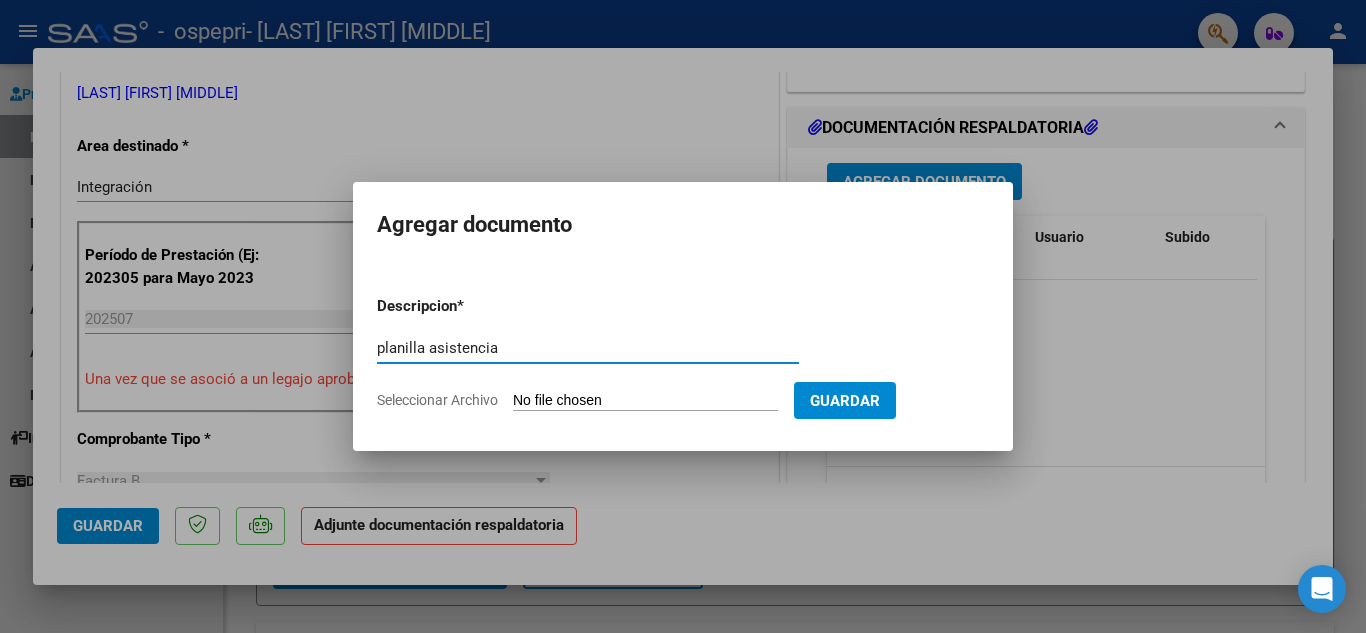 type on "planilla asistencia" 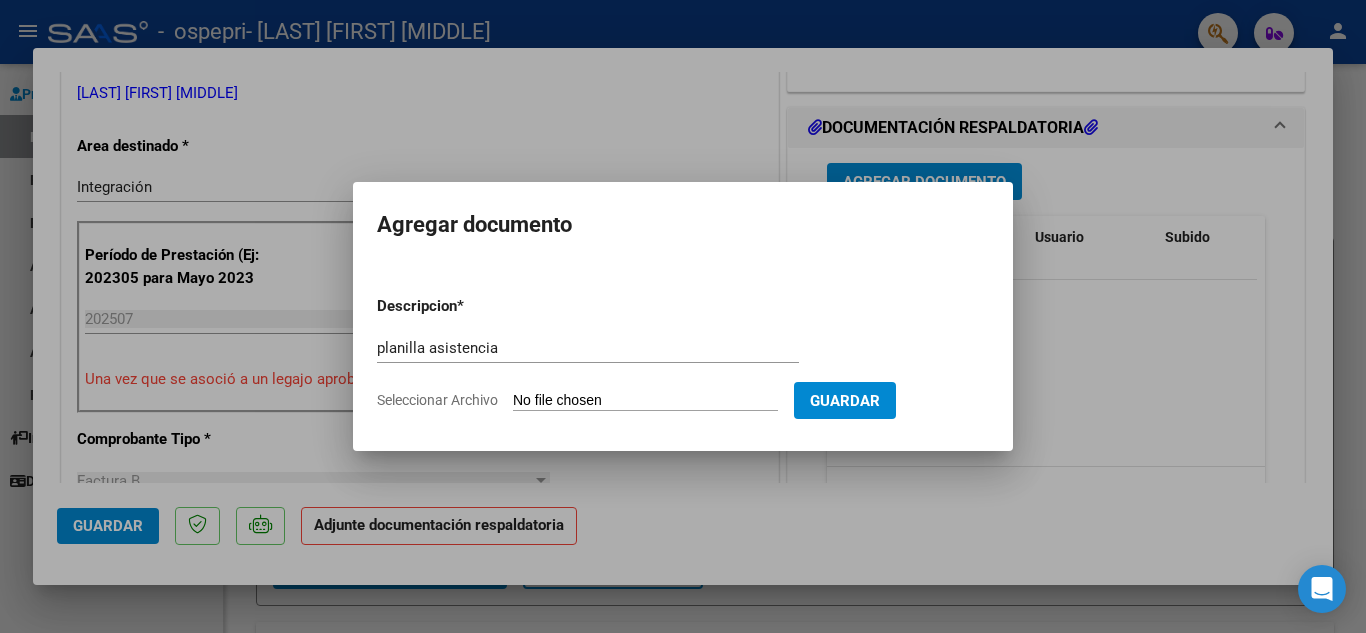click on "Seleccionar Archivo" at bounding box center [645, 401] 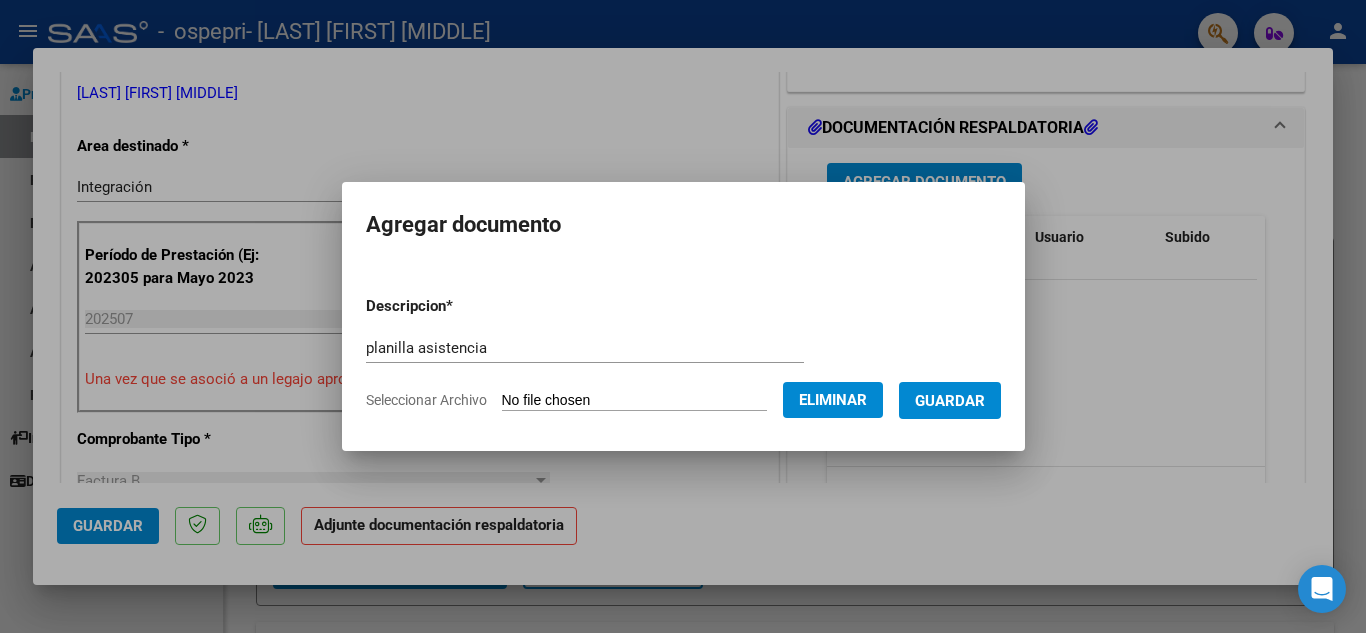 click on "Guardar" at bounding box center [950, 401] 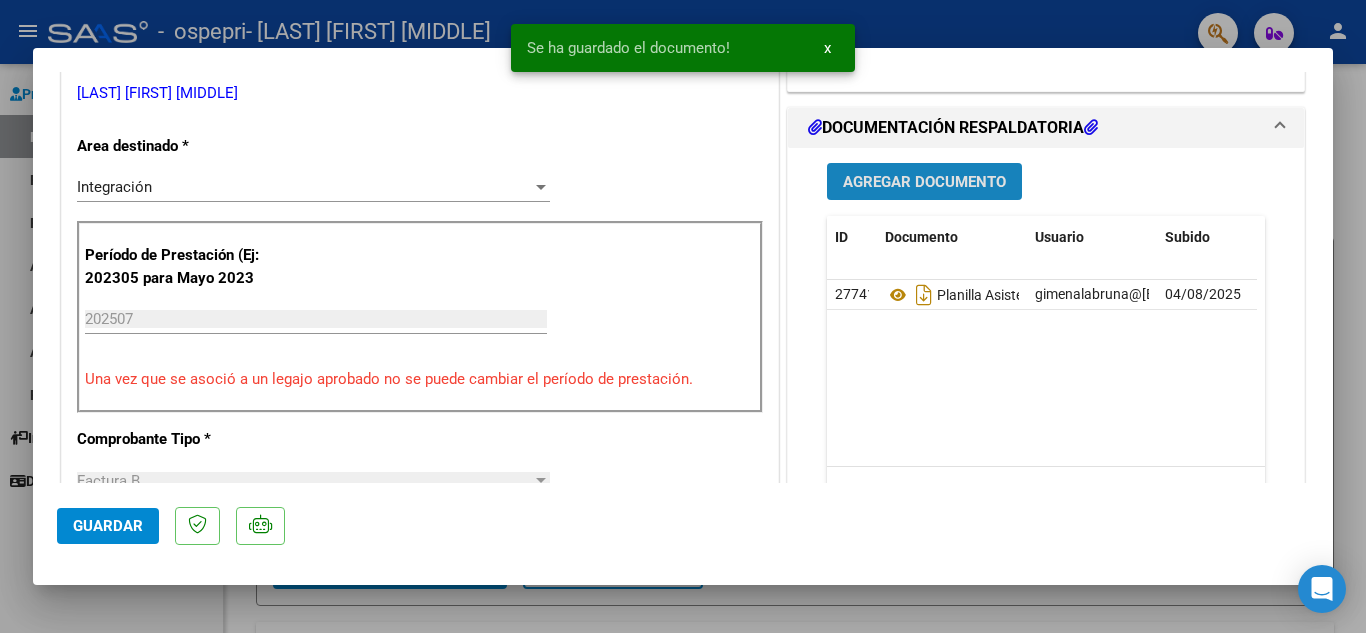 click on "Agregar Documento" at bounding box center (924, 182) 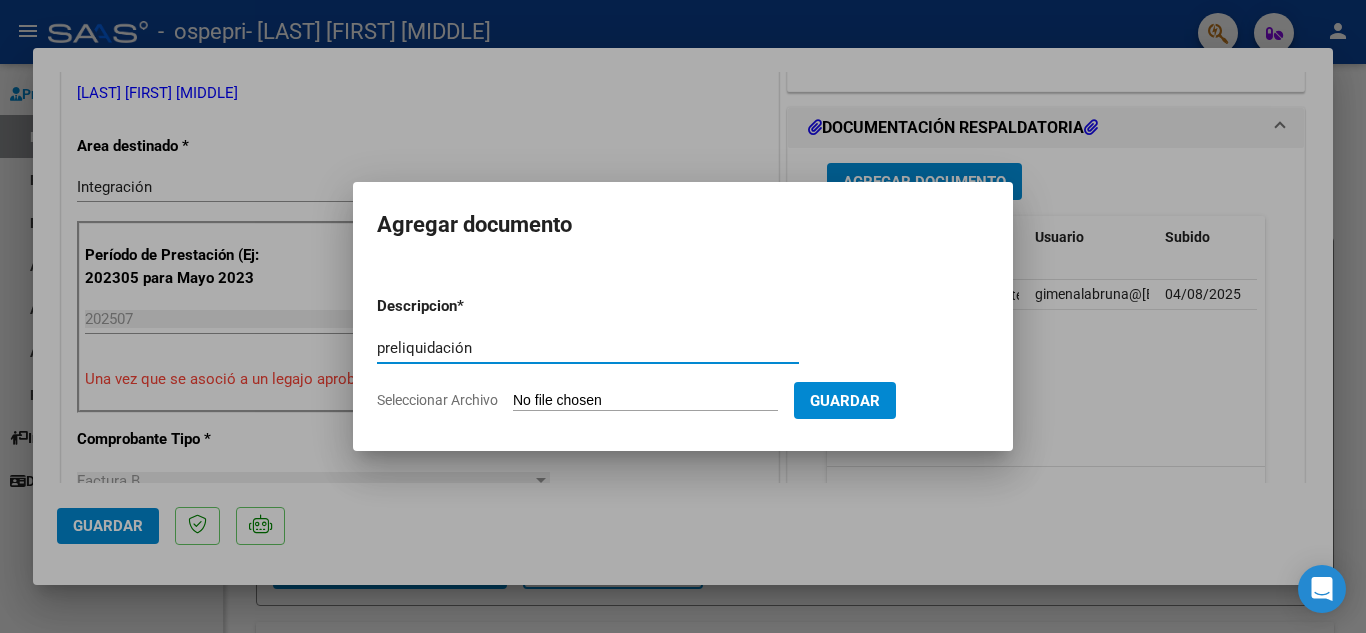 type on "preliquidación" 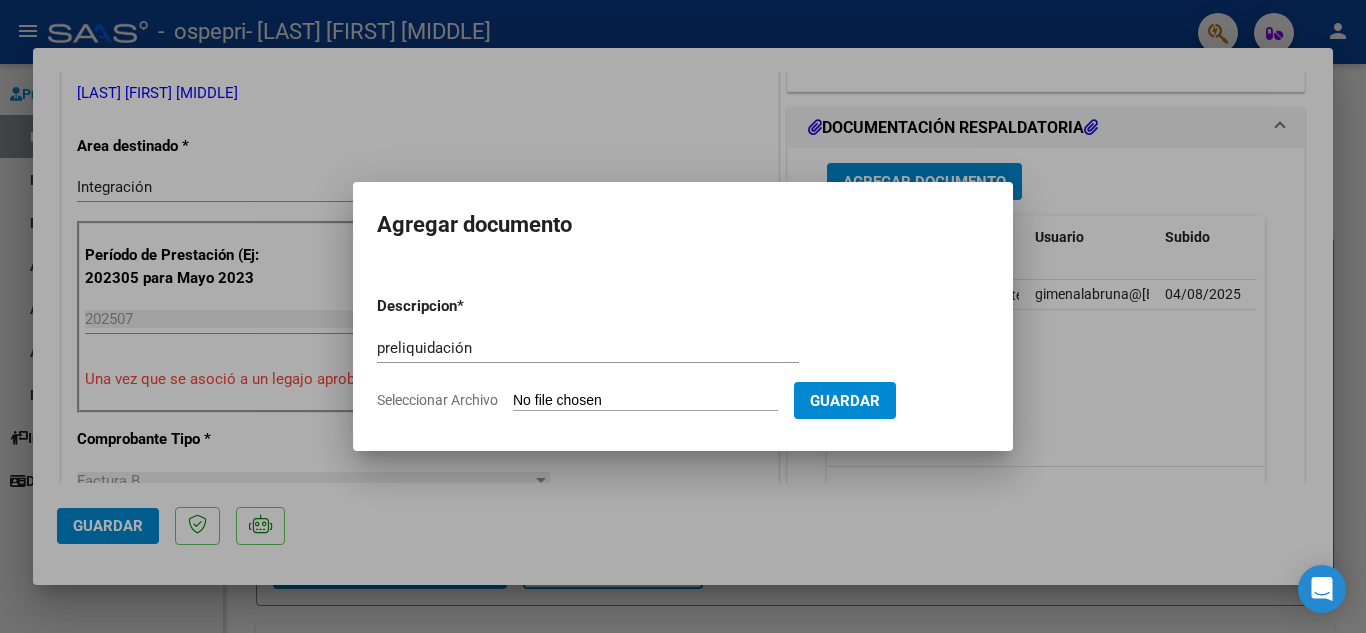 type on "C:\fakepath\apfmimpresionpreliq_guento.pdf" 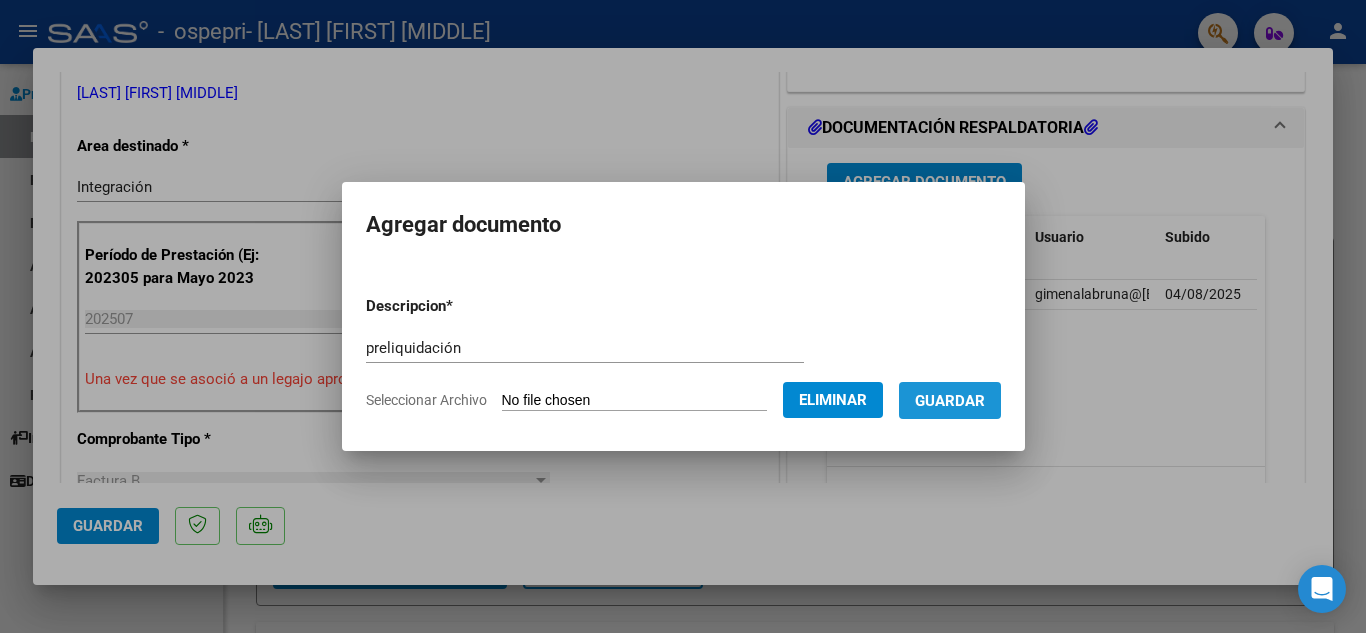 click on "Guardar" at bounding box center [950, 401] 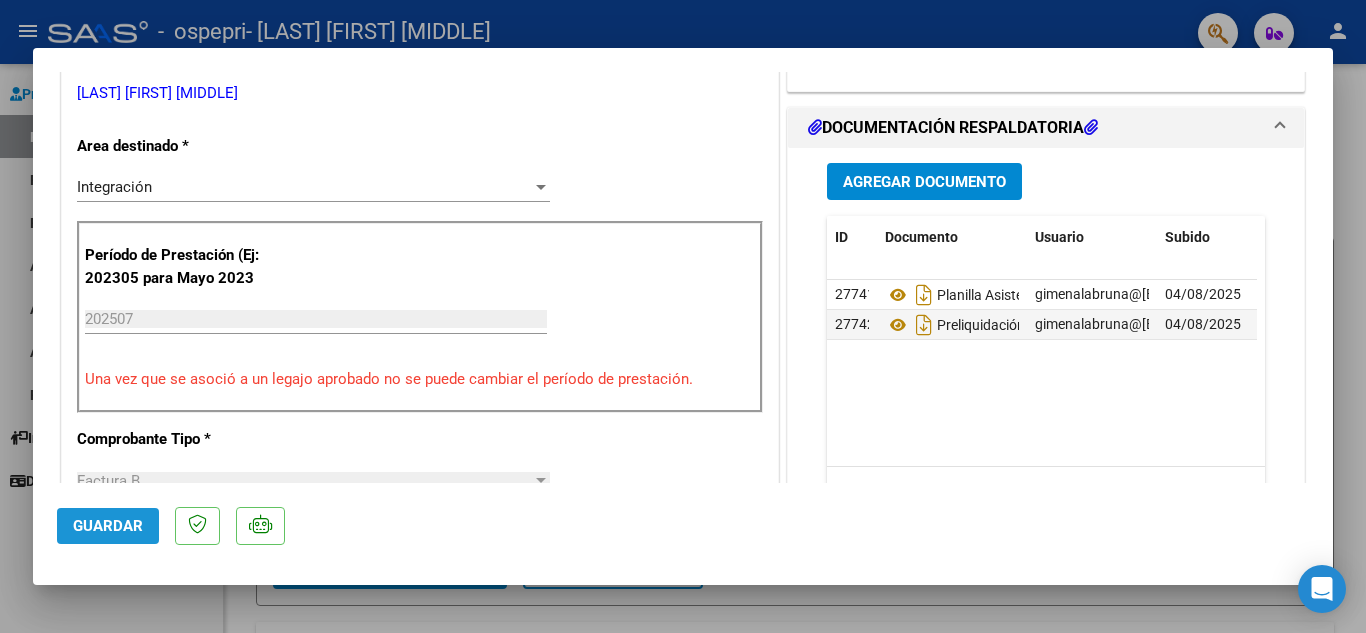 click on "Guardar" 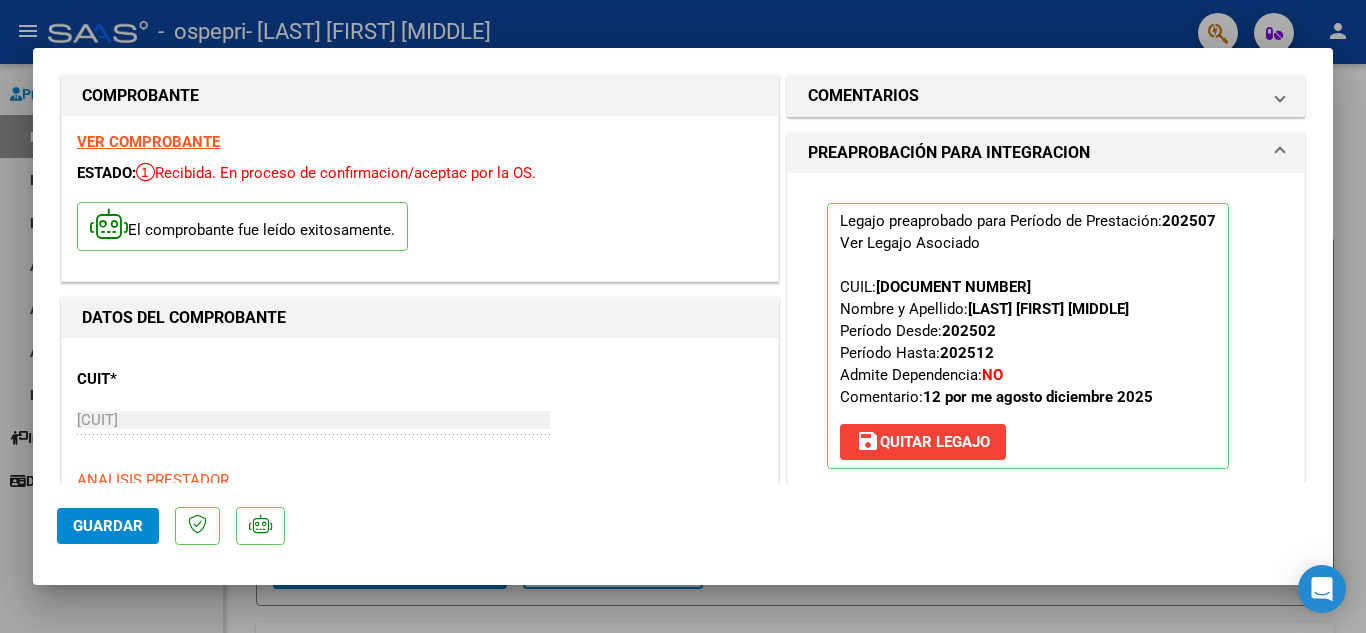 scroll, scrollTop: 0, scrollLeft: 0, axis: both 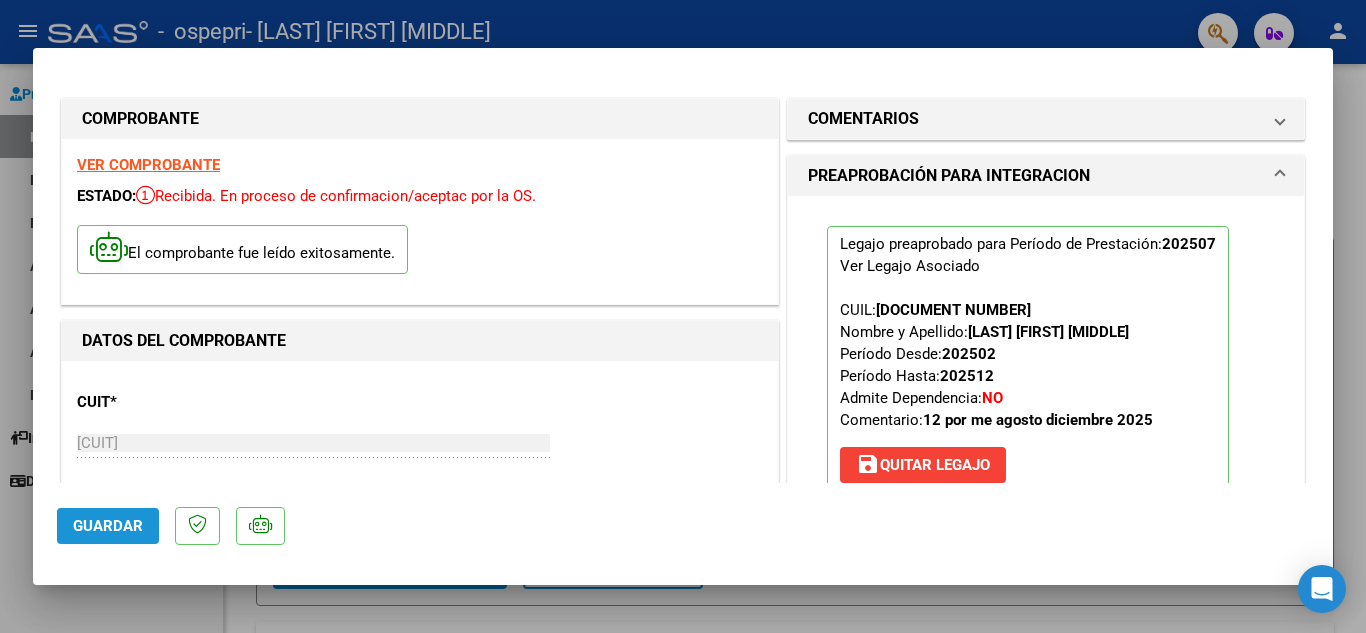 click on "Guardar" 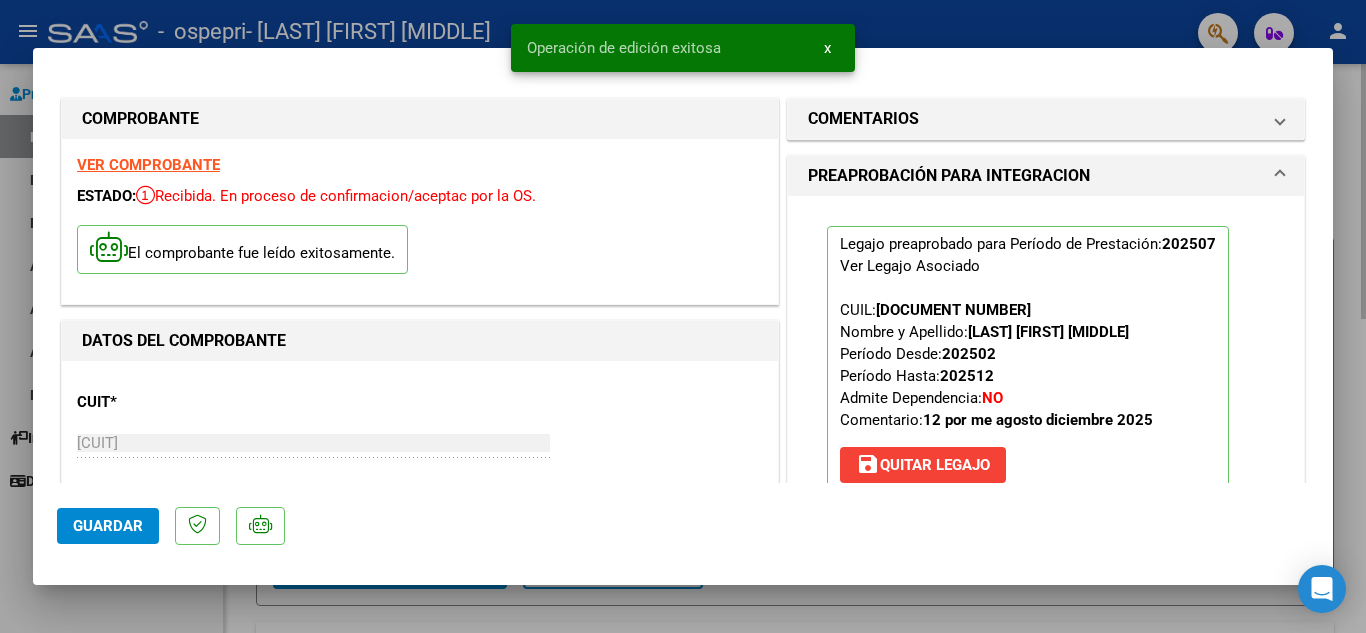 click at bounding box center [683, 316] 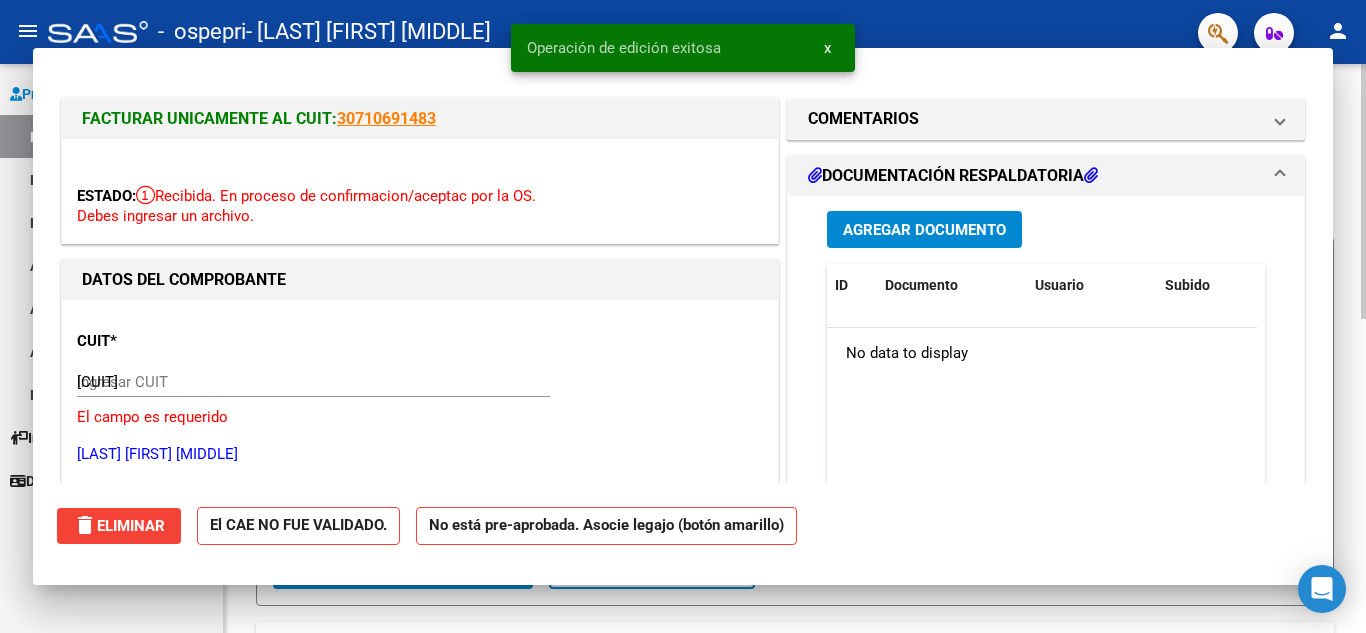 type 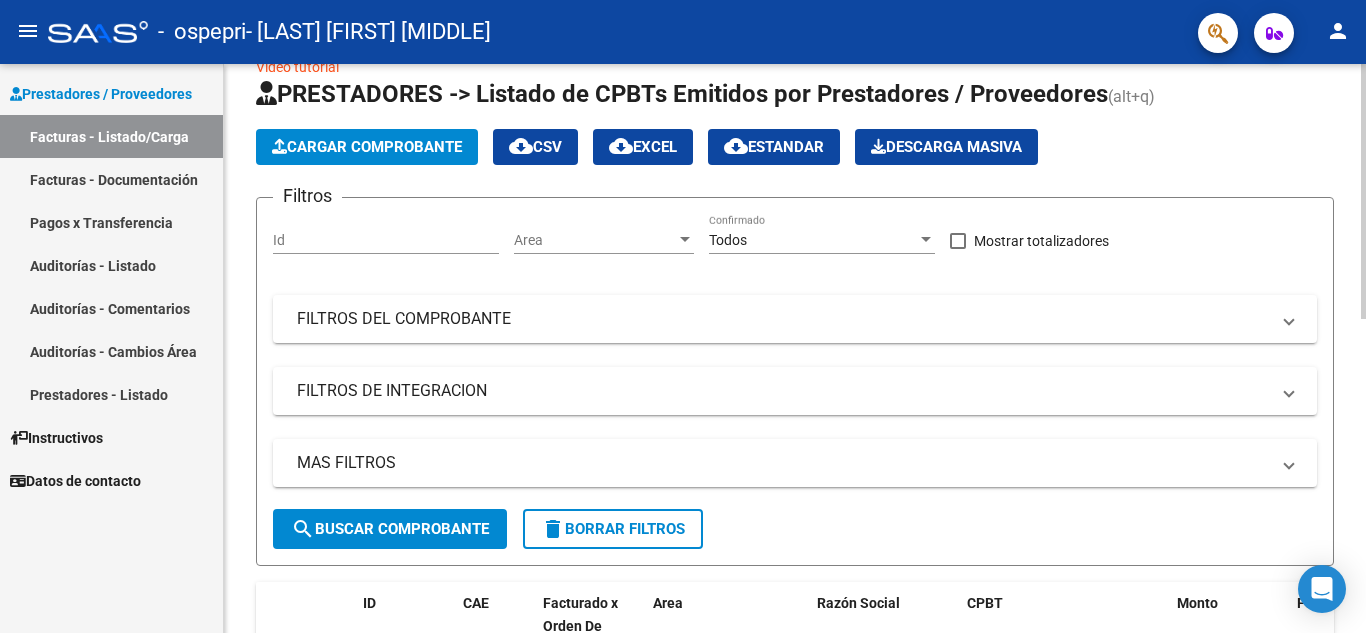 scroll, scrollTop: 0, scrollLeft: 0, axis: both 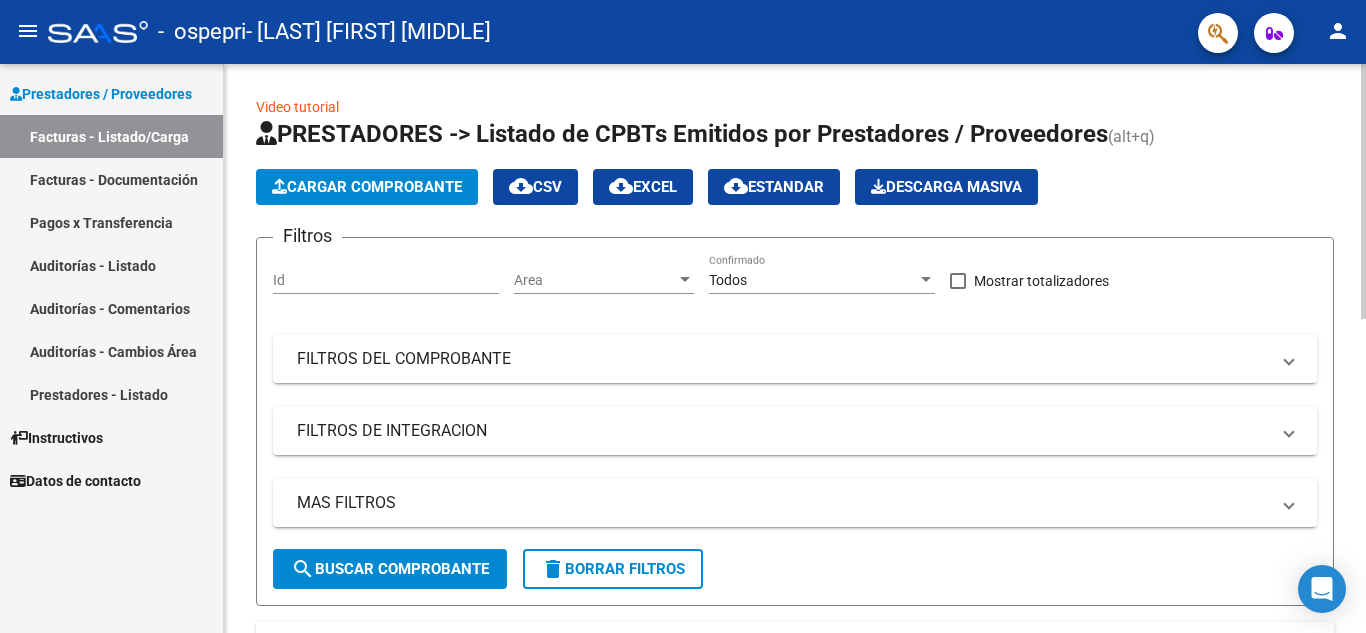 click 